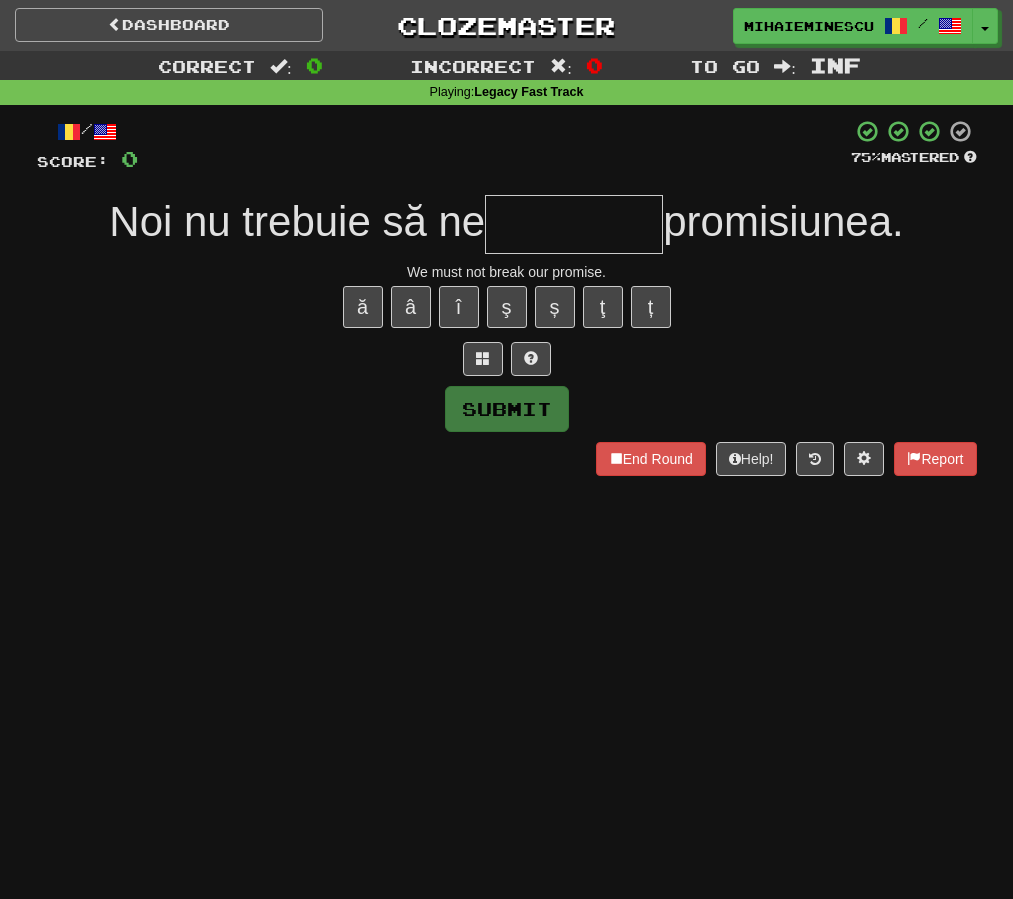 scroll, scrollTop: 0, scrollLeft: 0, axis: both 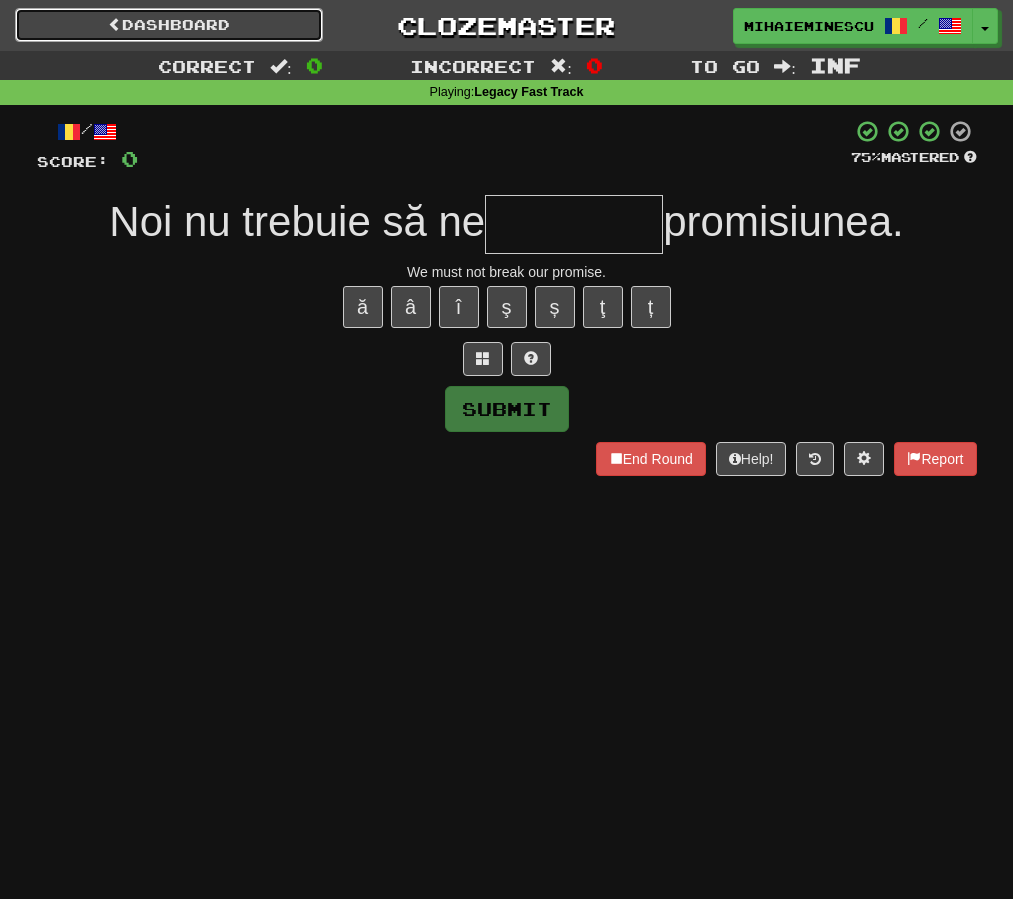 click on "Dashboard" at bounding box center (169, 25) 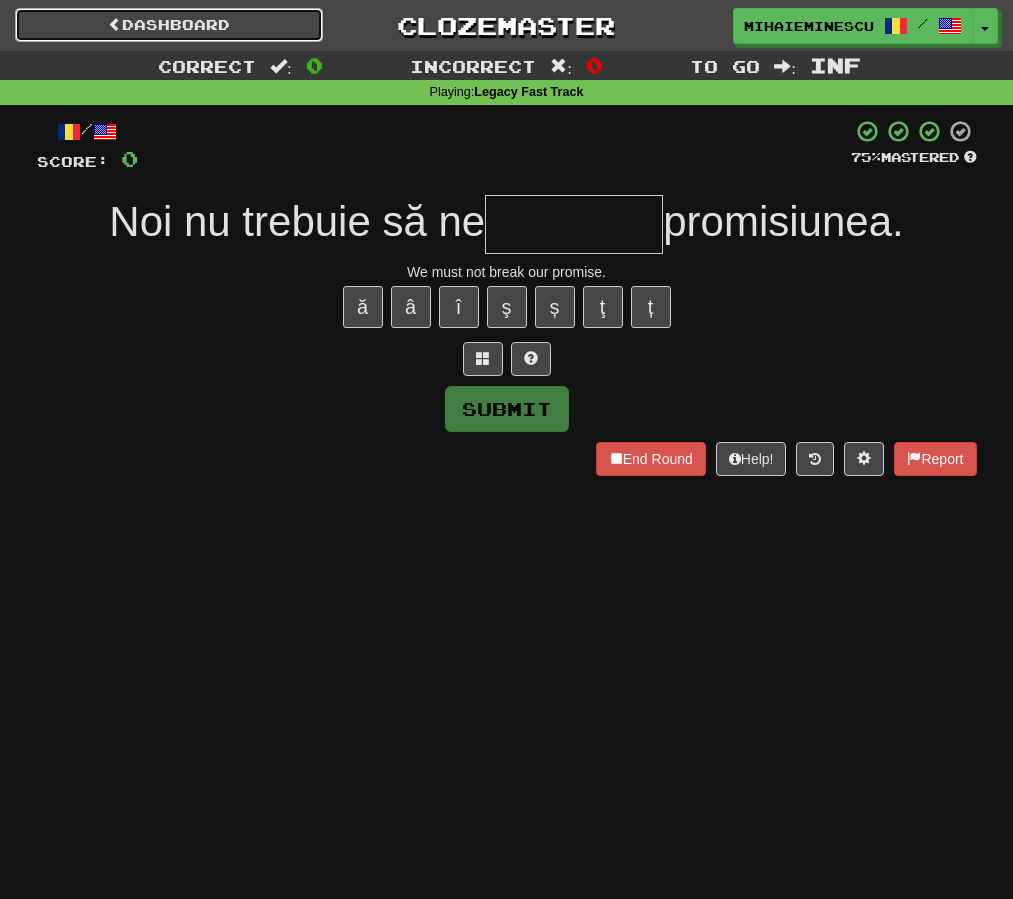 click on "Dashboard" at bounding box center (169, 25) 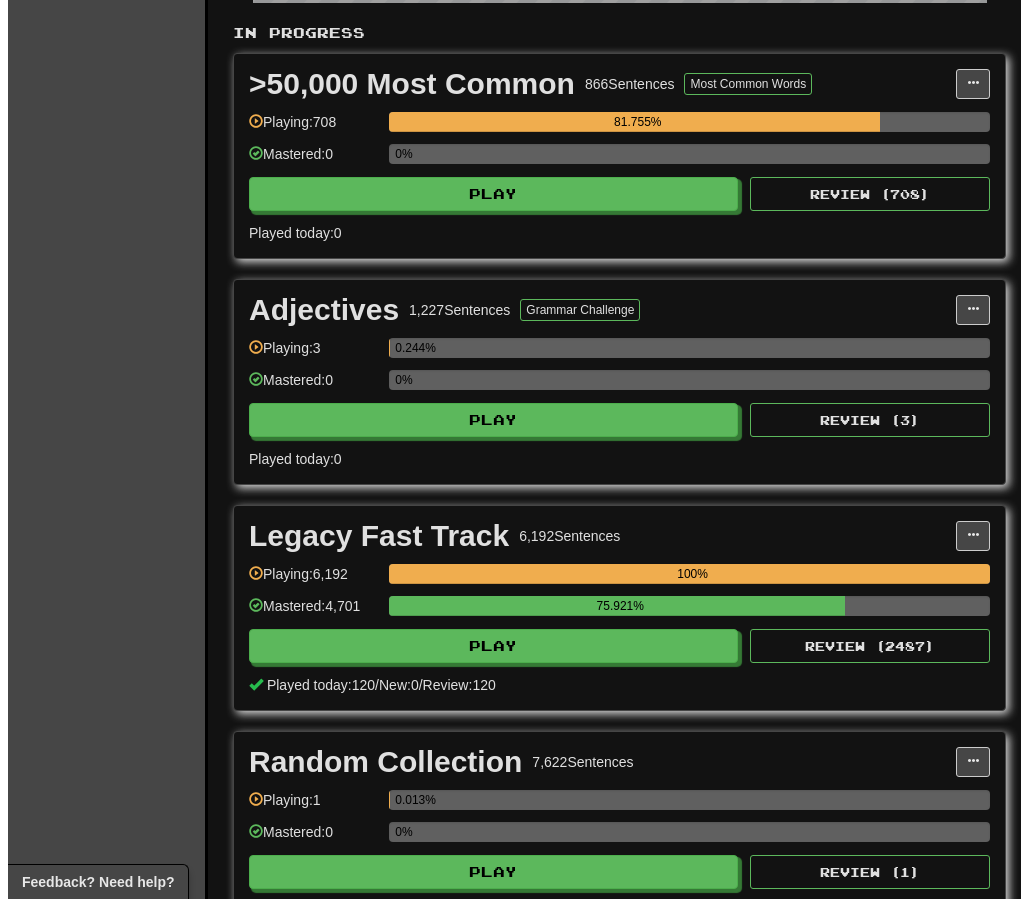 scroll, scrollTop: 664, scrollLeft: 0, axis: vertical 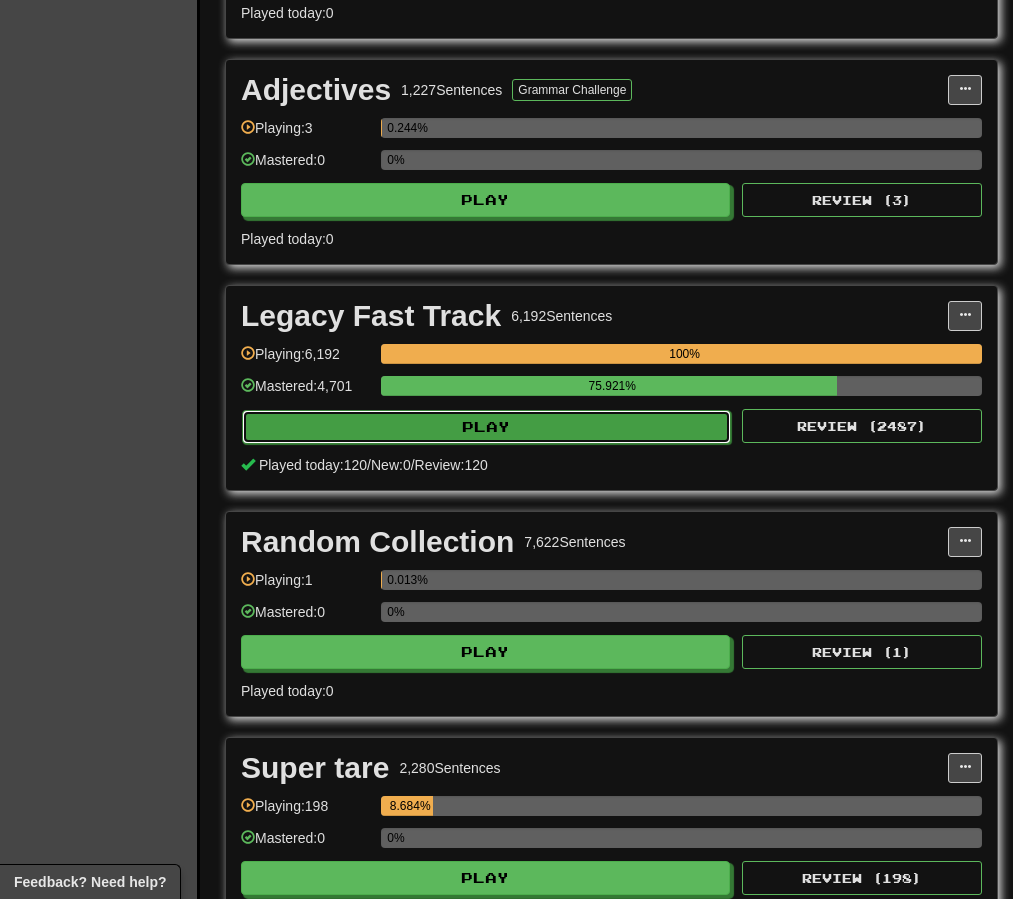 click on "Play" at bounding box center [486, 427] 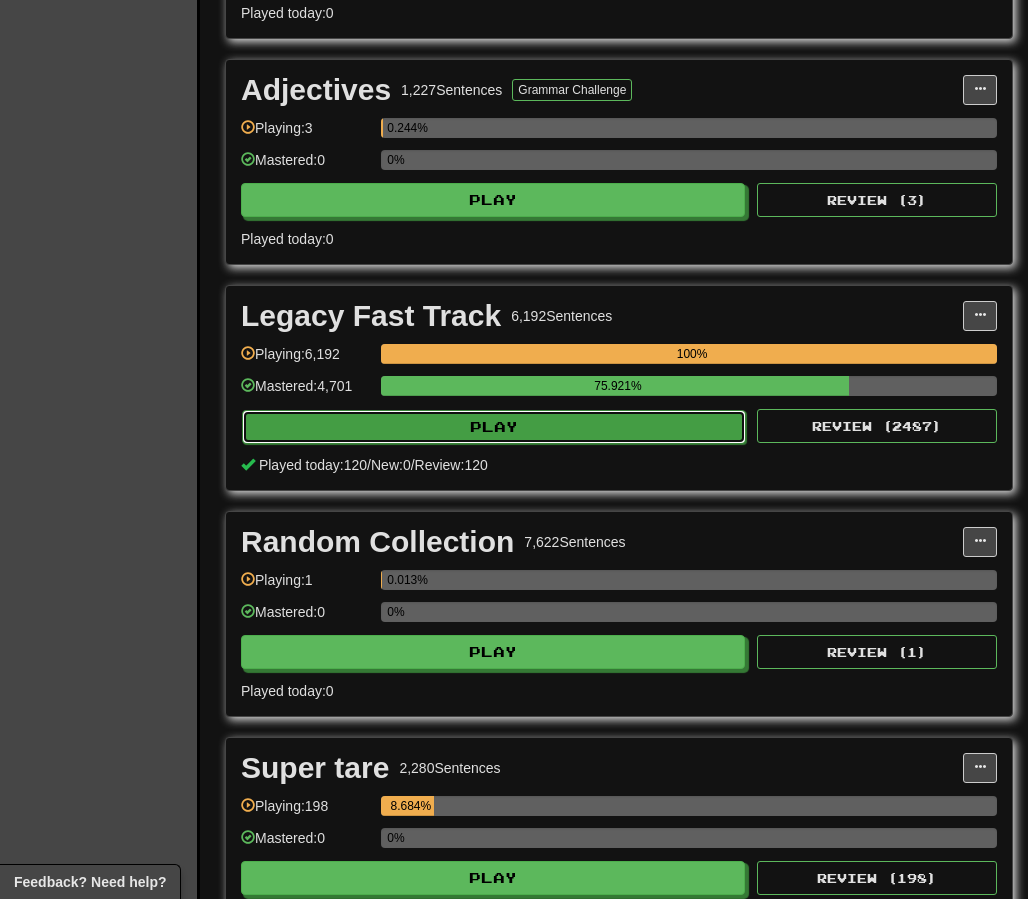 select on "********" 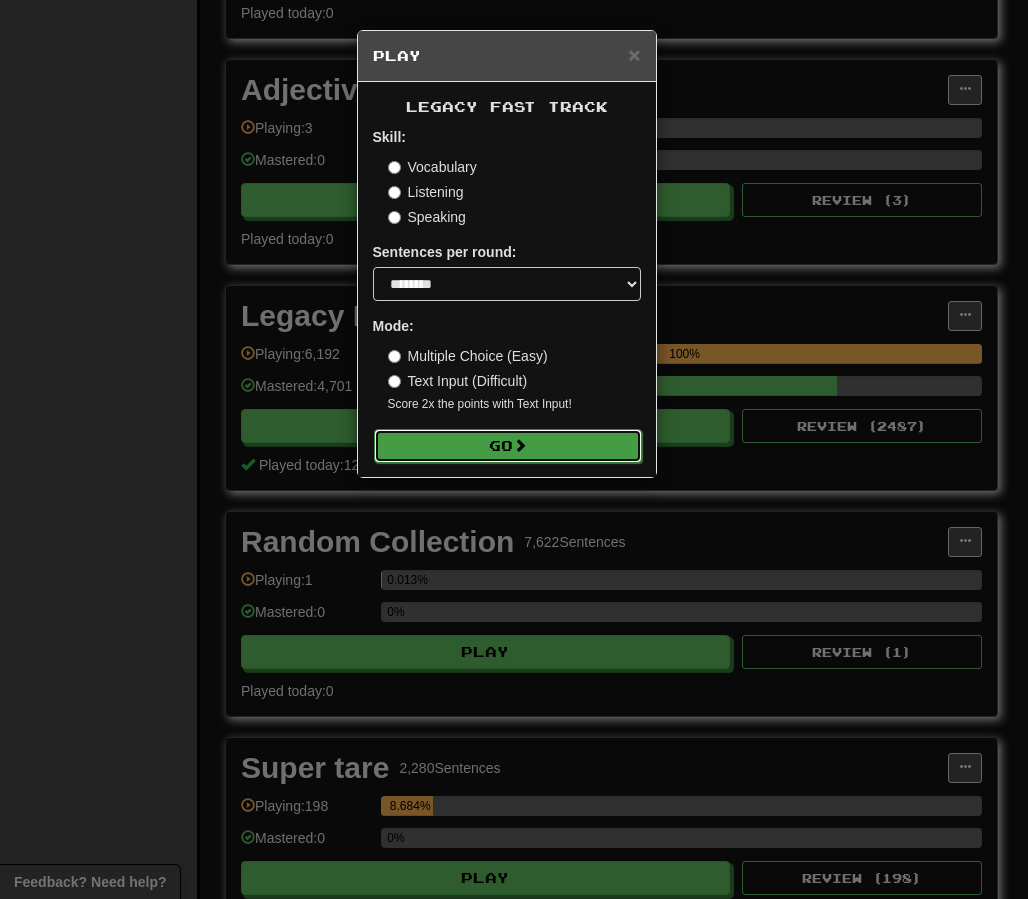 click on "Go" at bounding box center (508, 446) 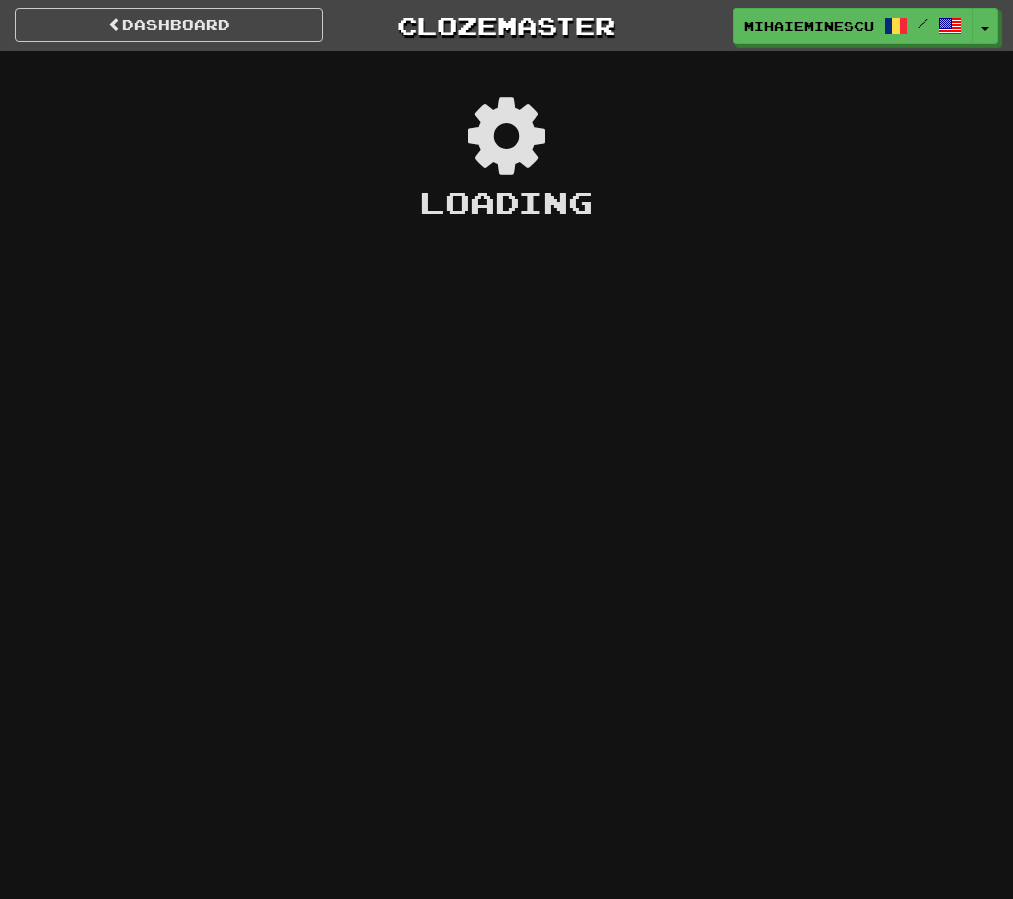 scroll, scrollTop: 0, scrollLeft: 0, axis: both 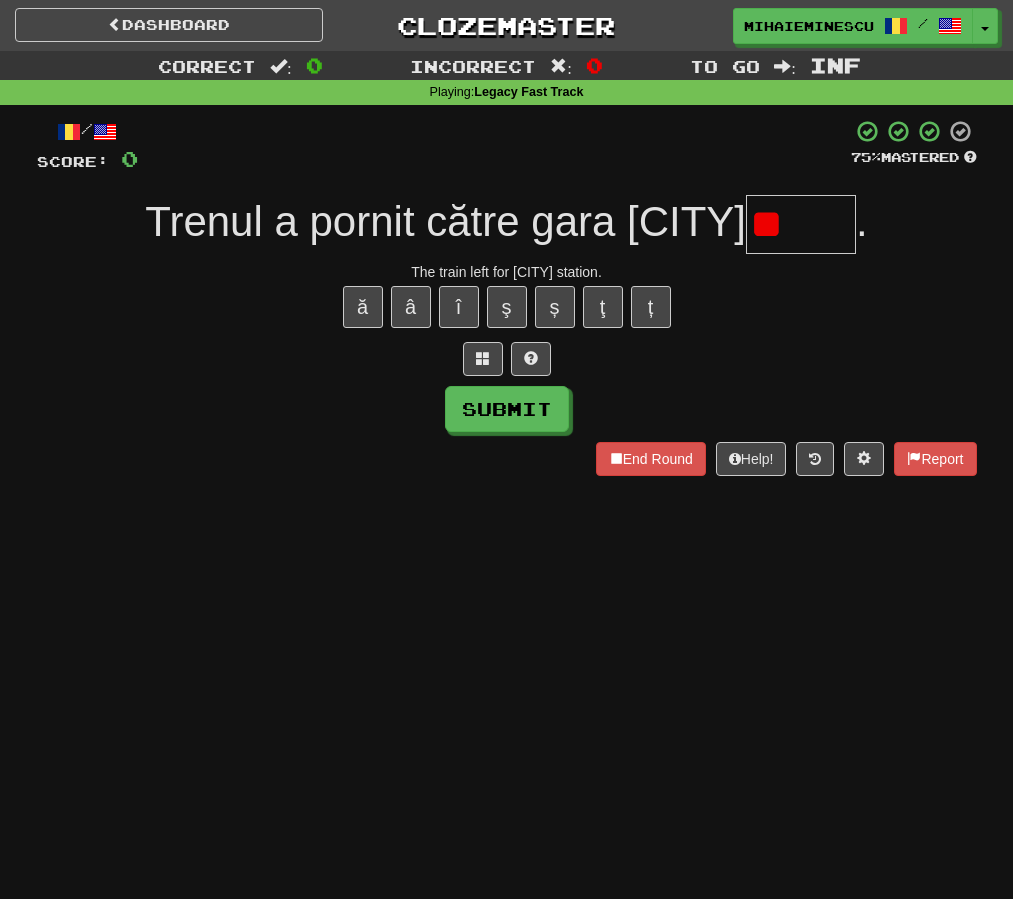 type on "*" 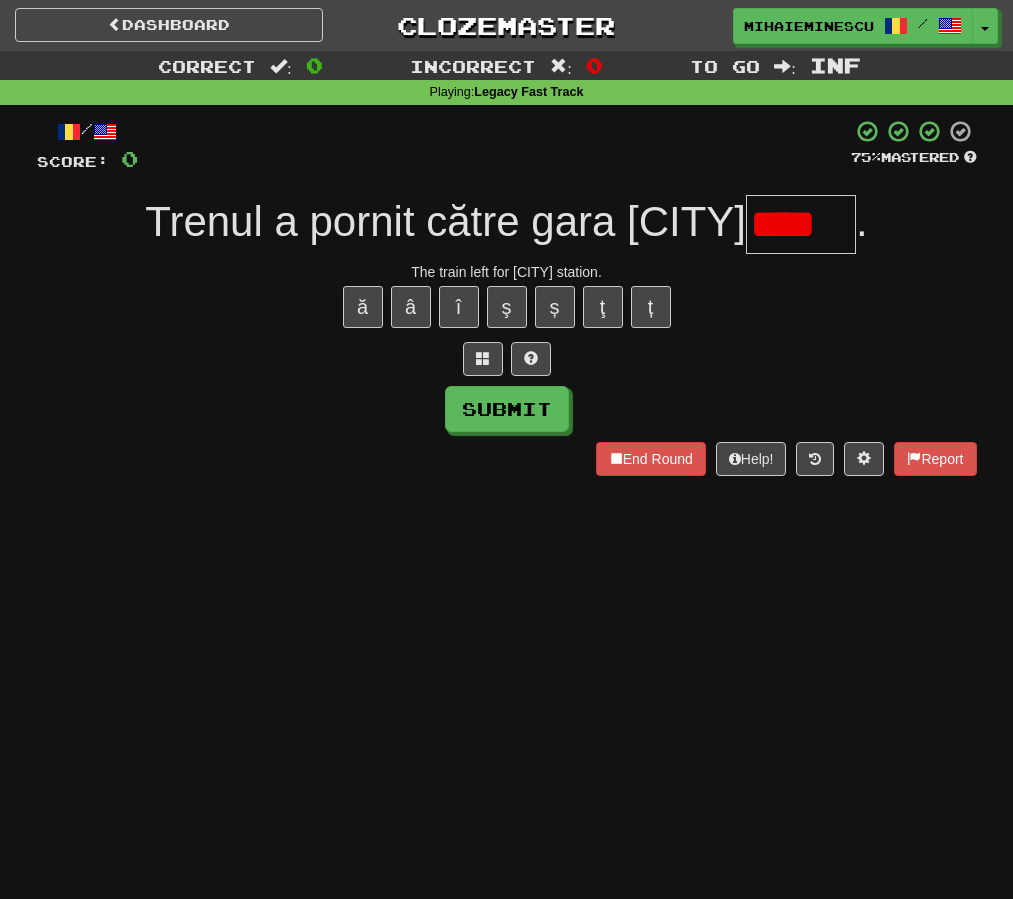 scroll, scrollTop: 0, scrollLeft: 0, axis: both 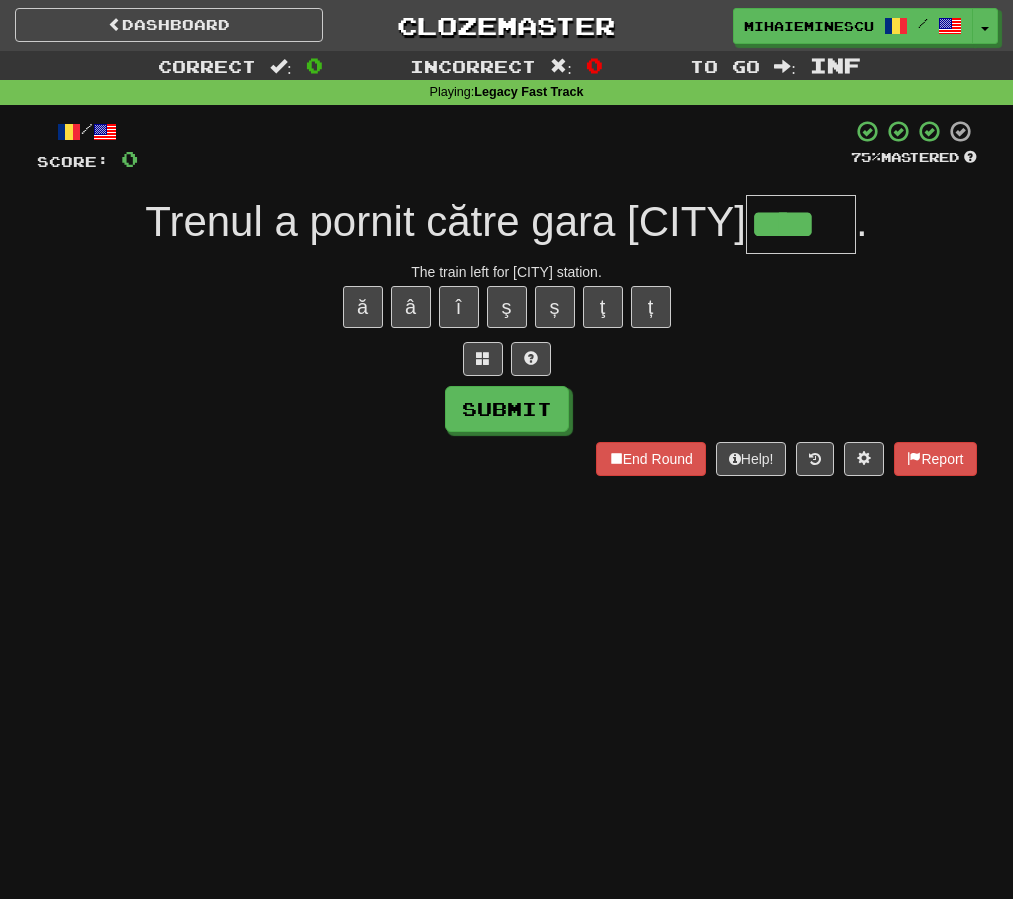 type on "****" 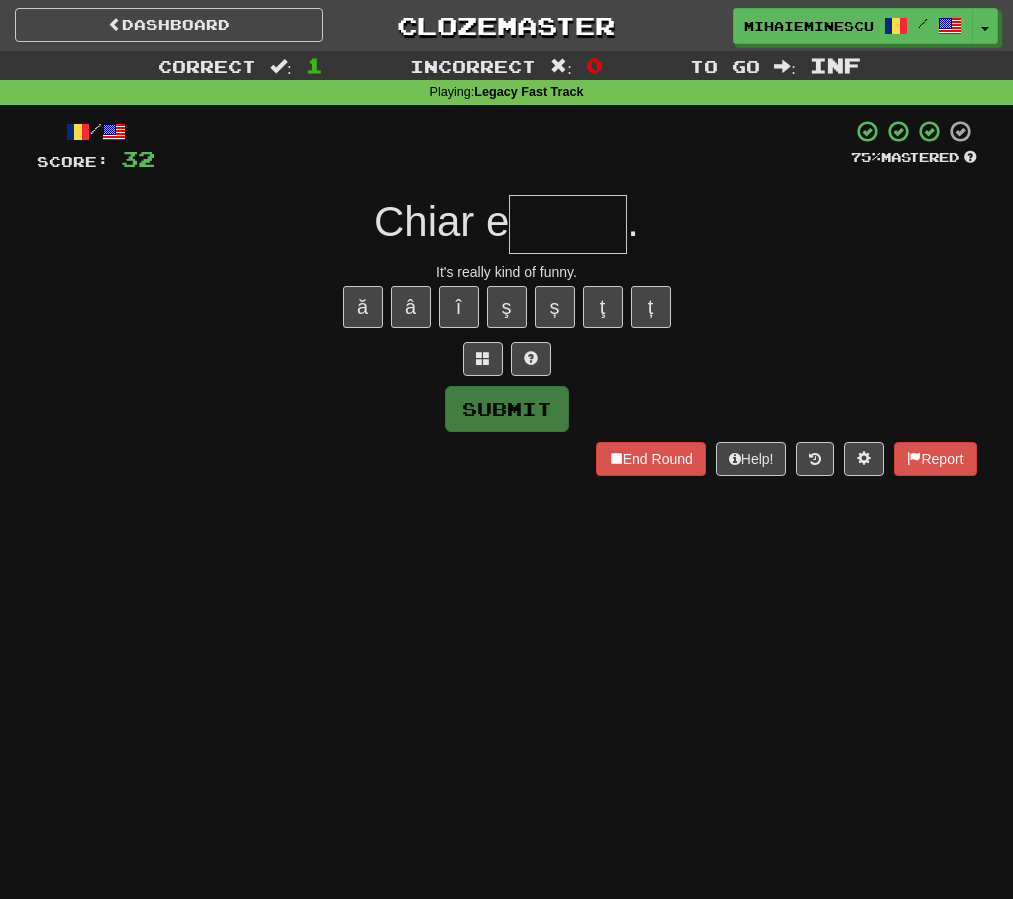 type on "*" 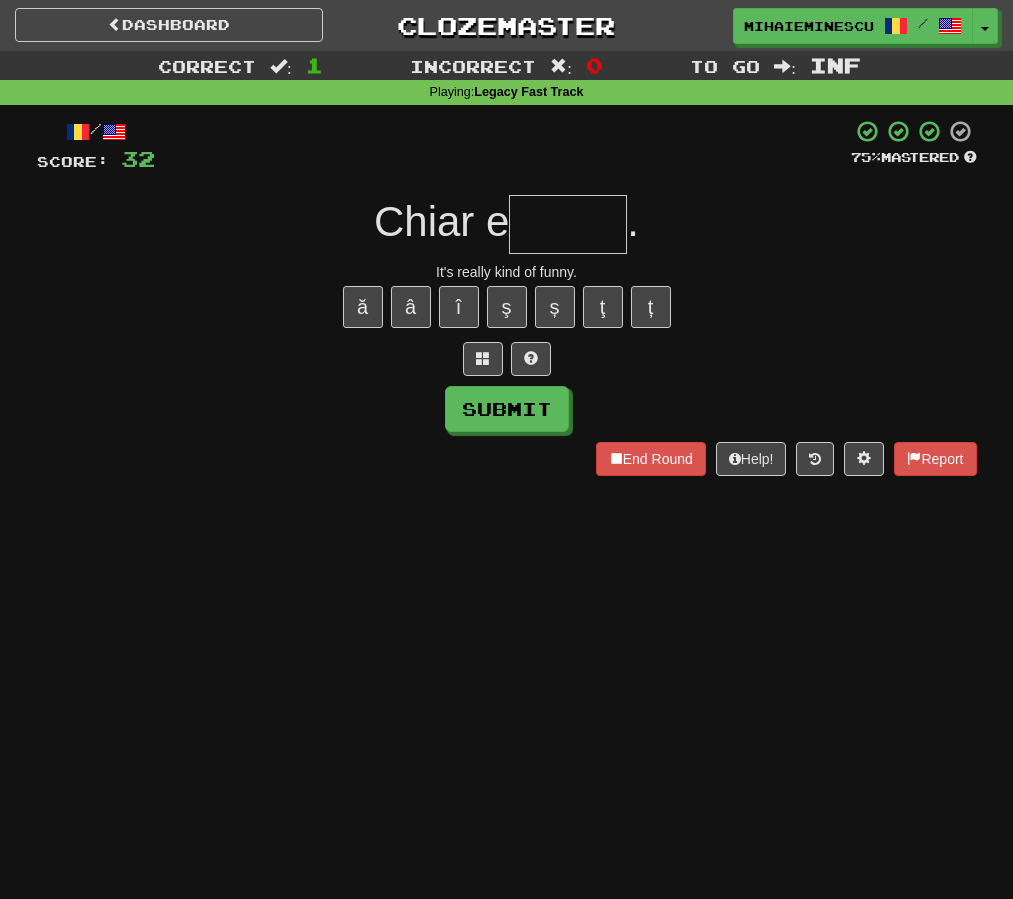 type on "*" 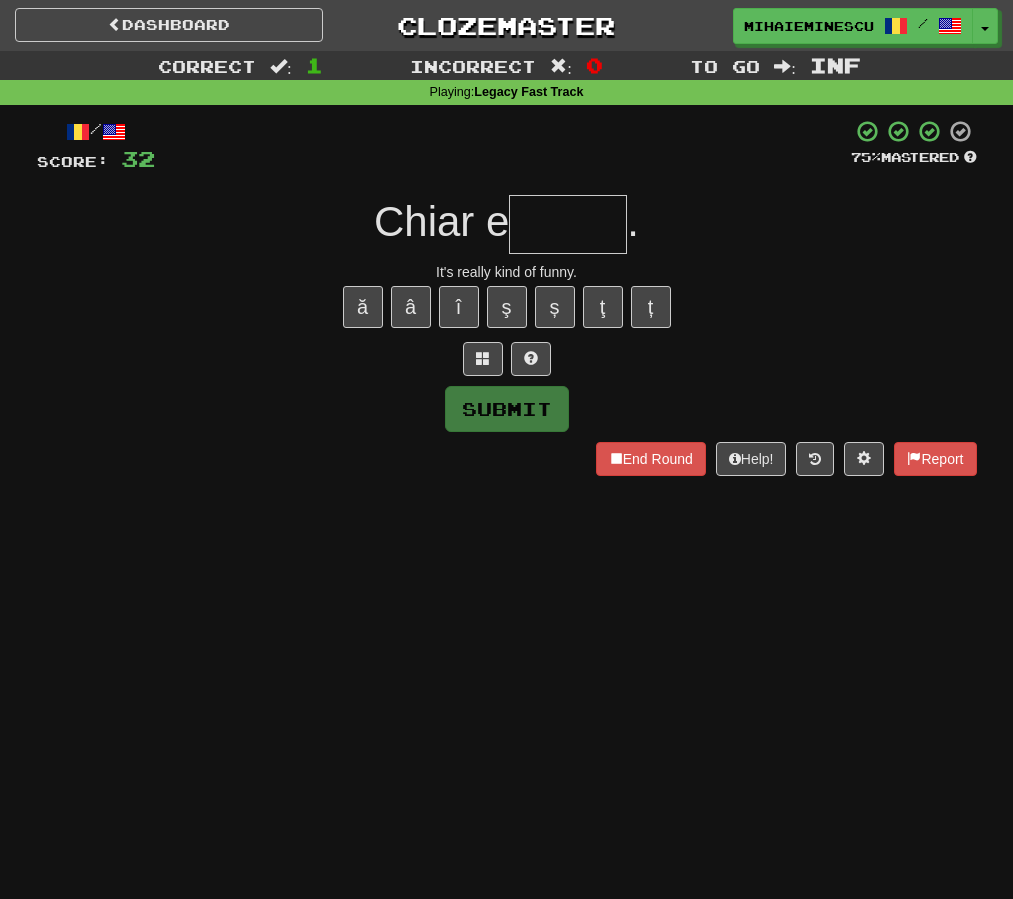 type on "*" 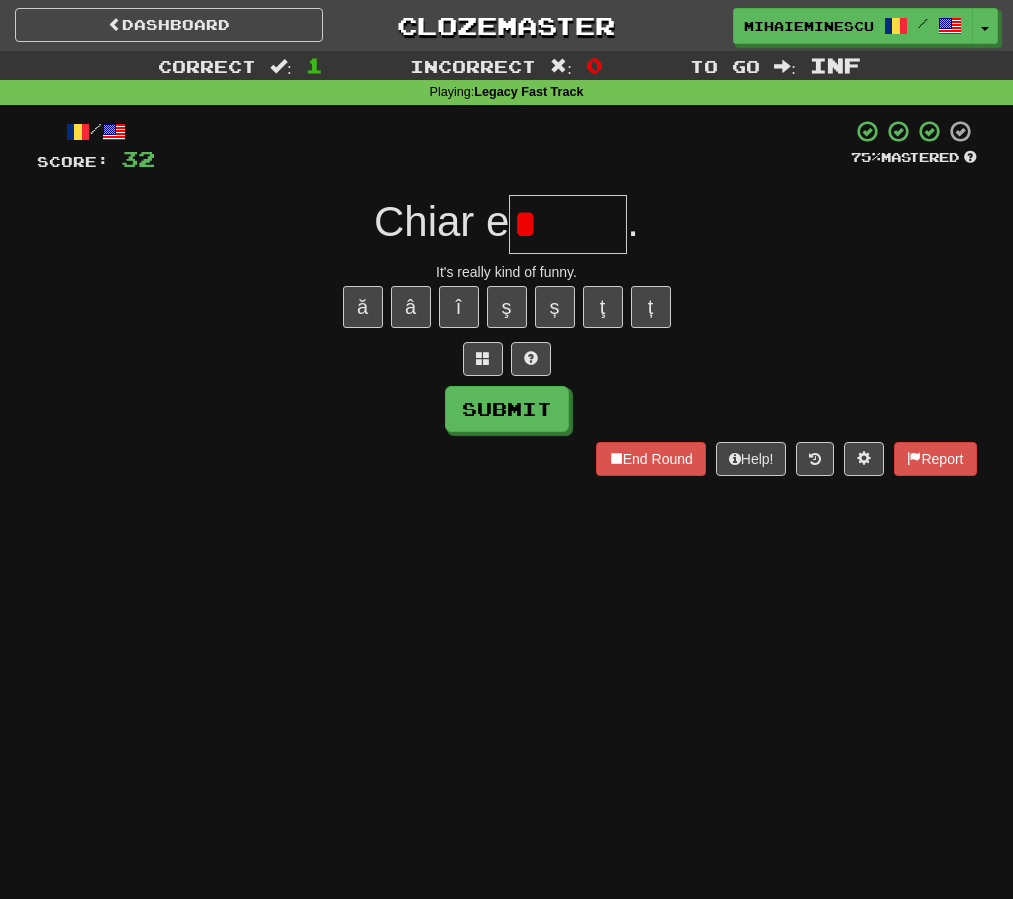 type on "*" 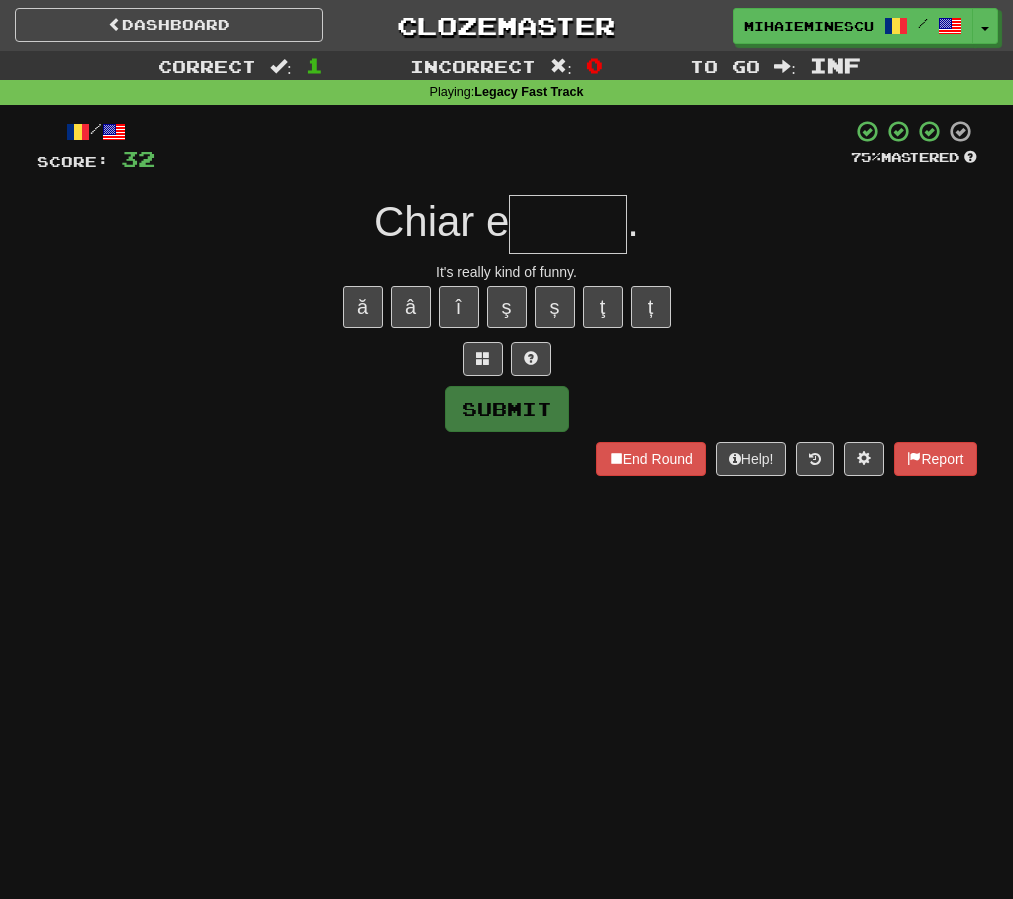 type on "*" 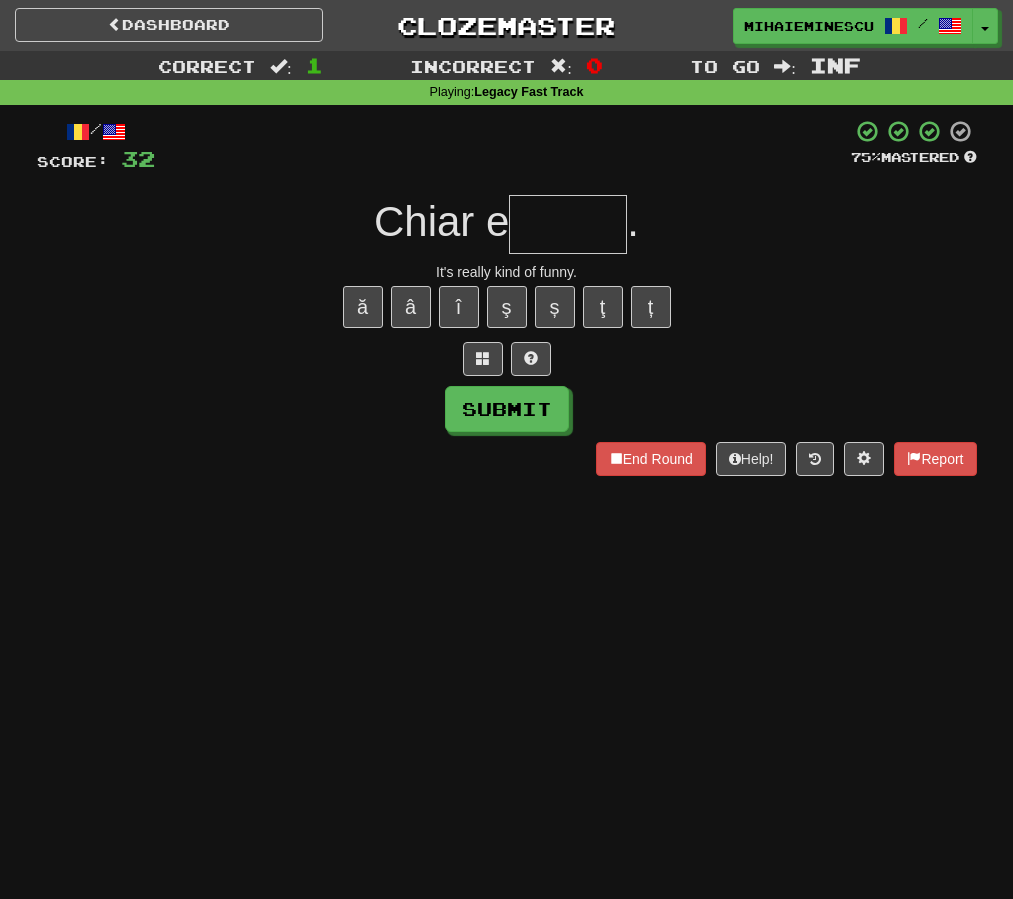 type on "*" 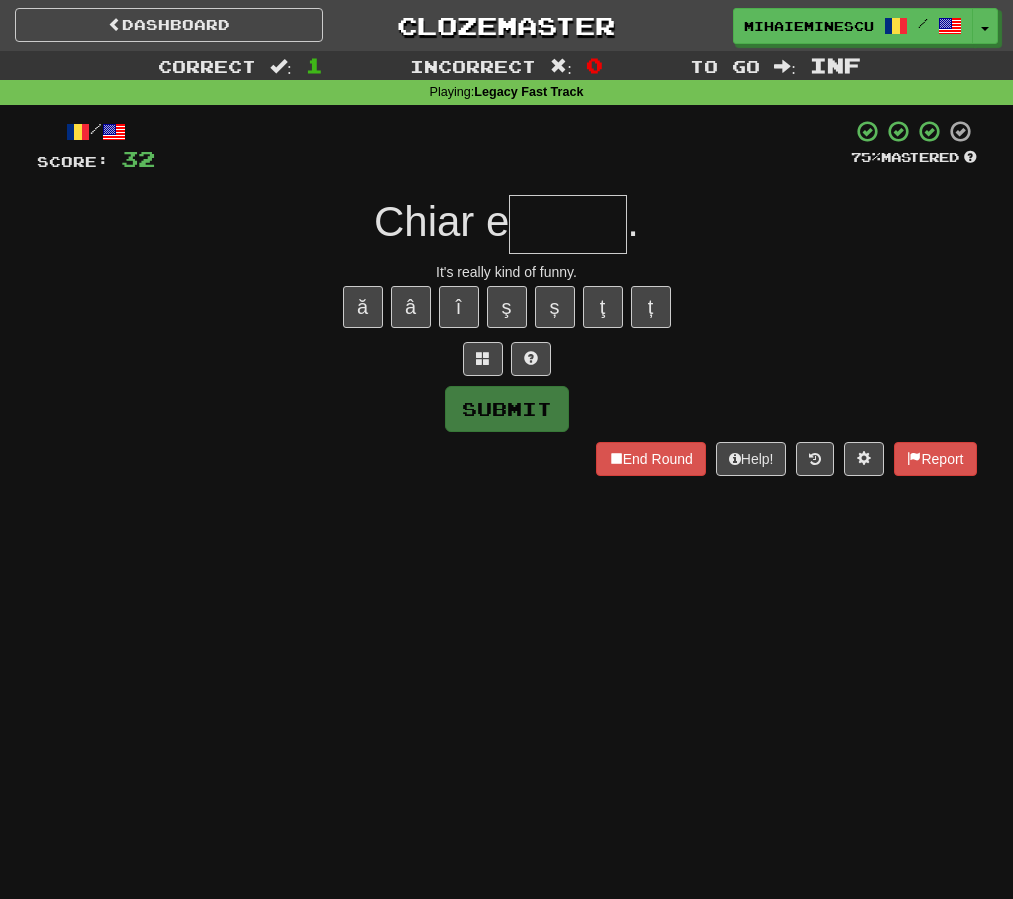 type on "*" 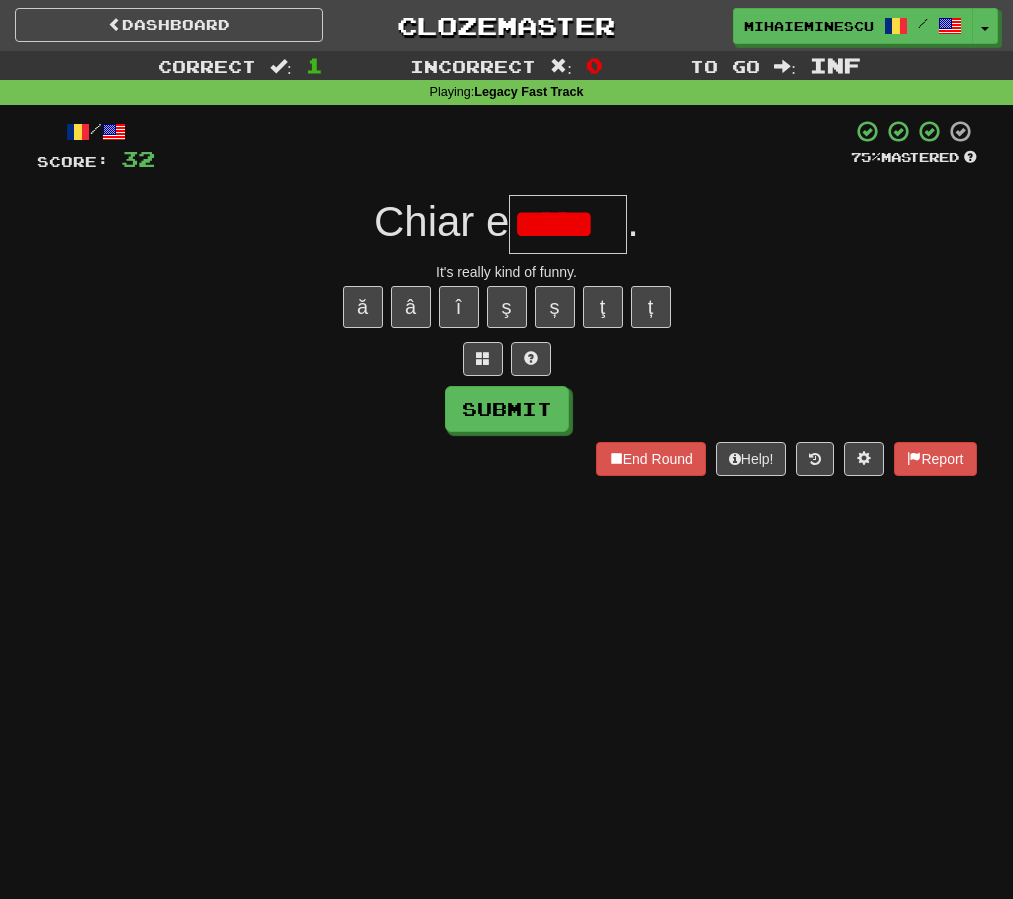 scroll, scrollTop: 0, scrollLeft: 0, axis: both 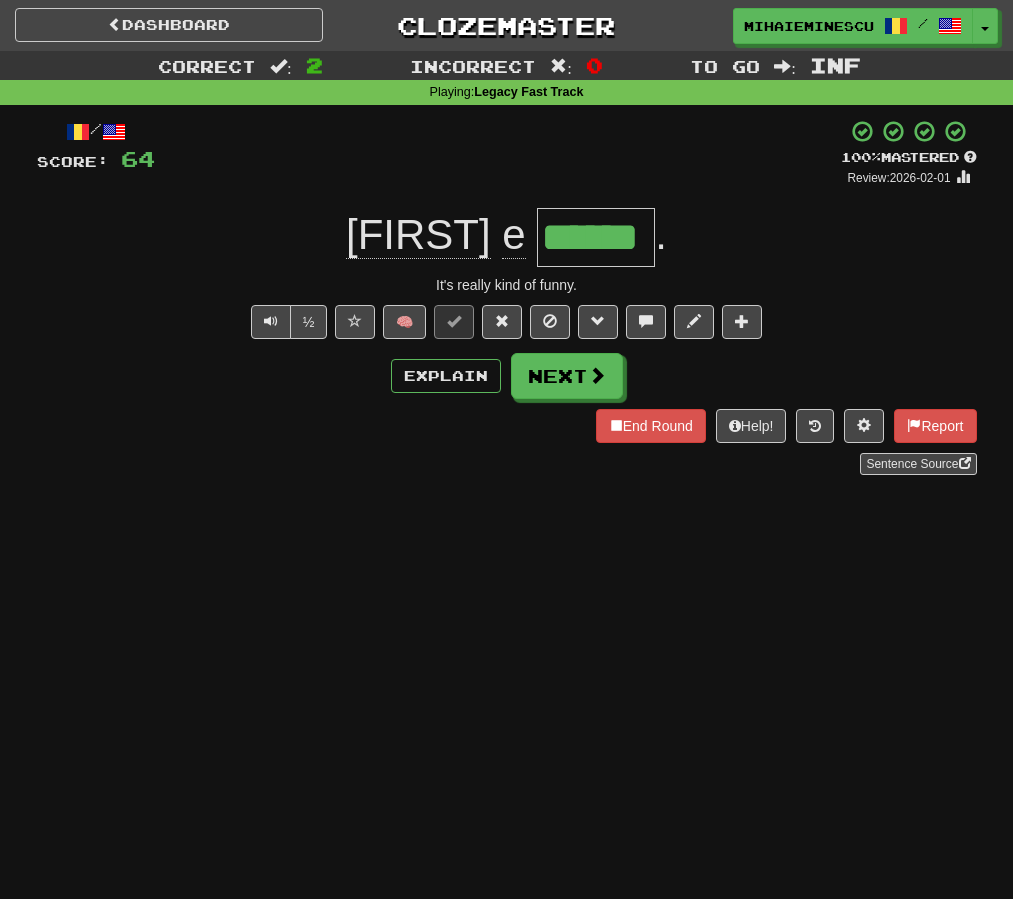 type on "*" 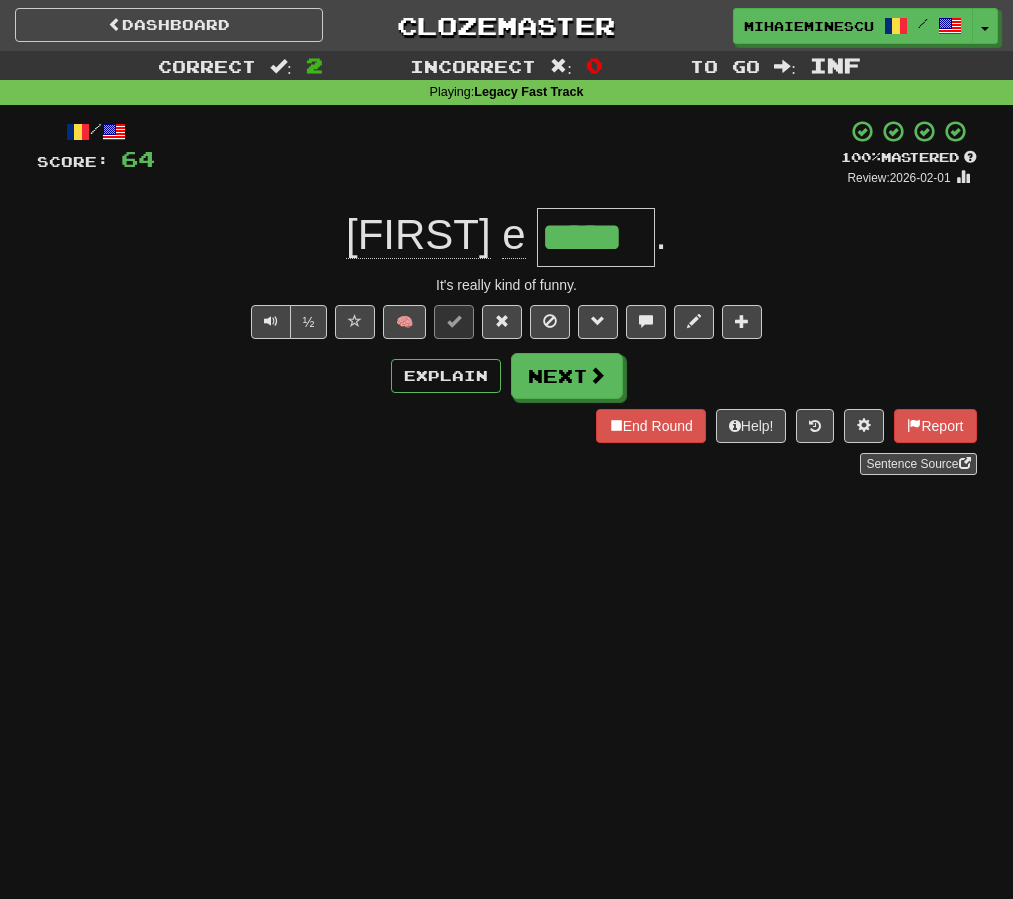 type on "******" 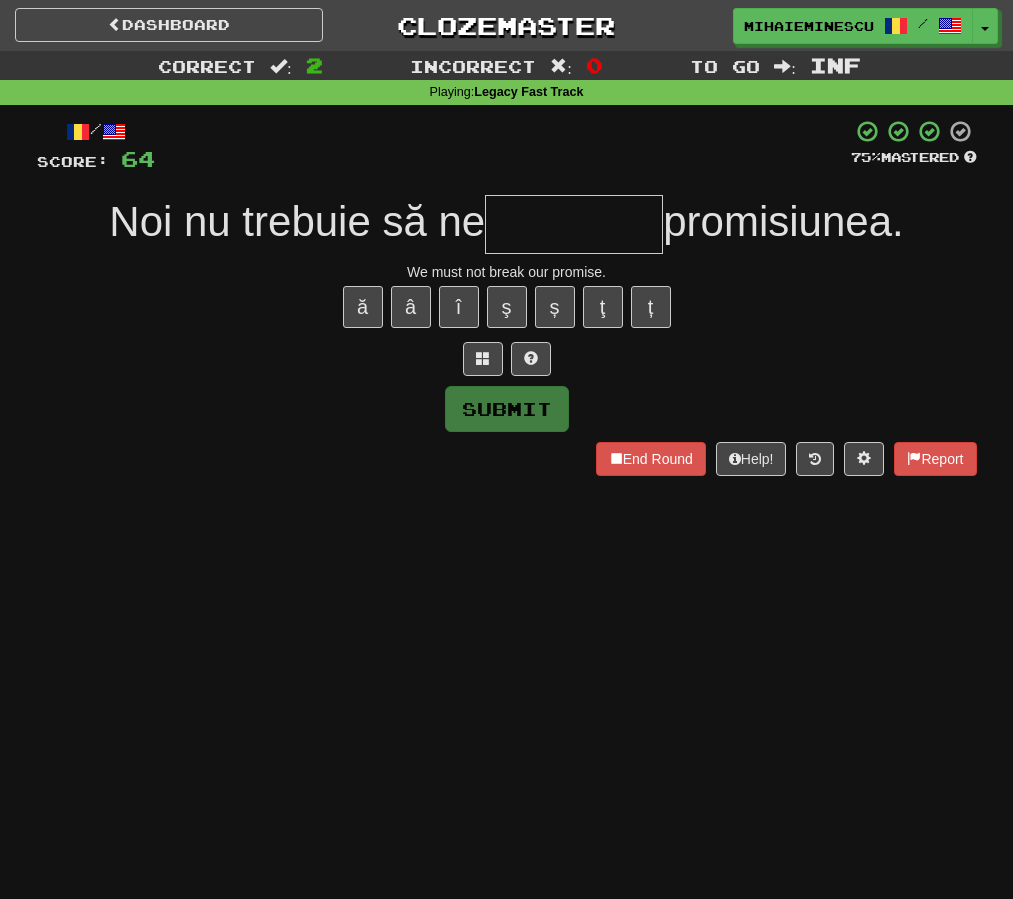 type on "********" 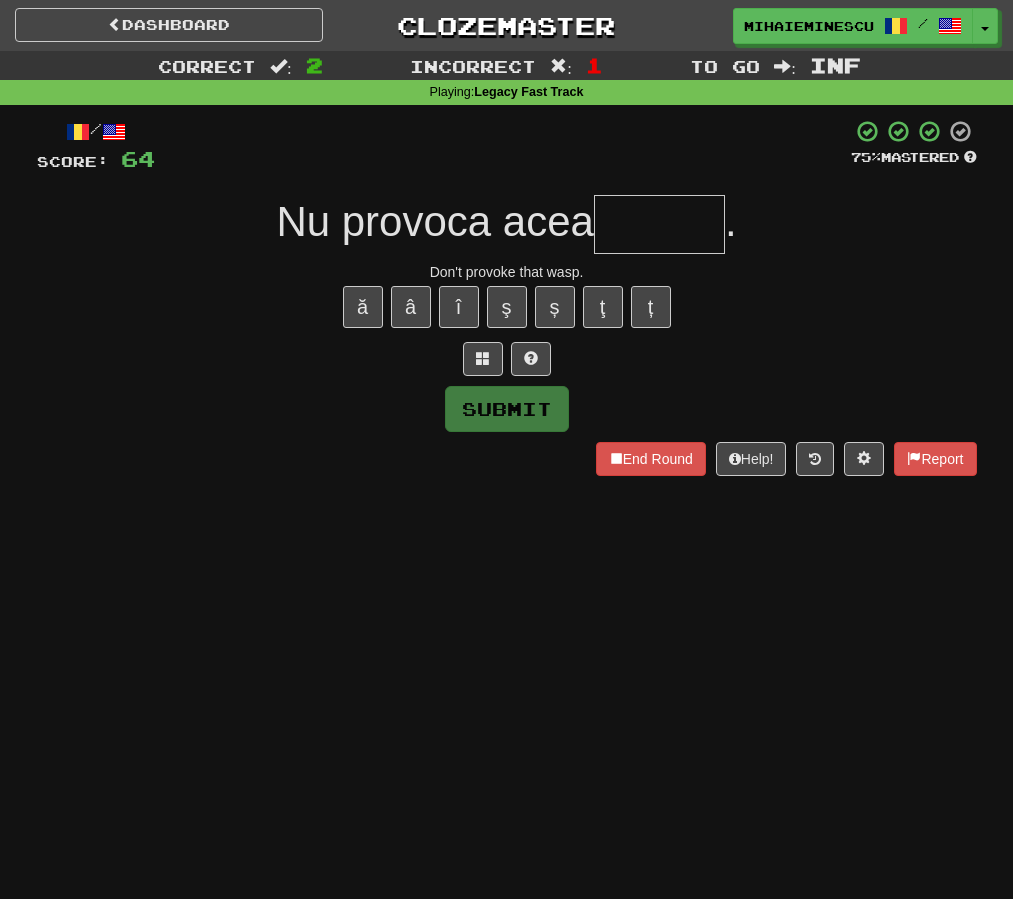 type on "*" 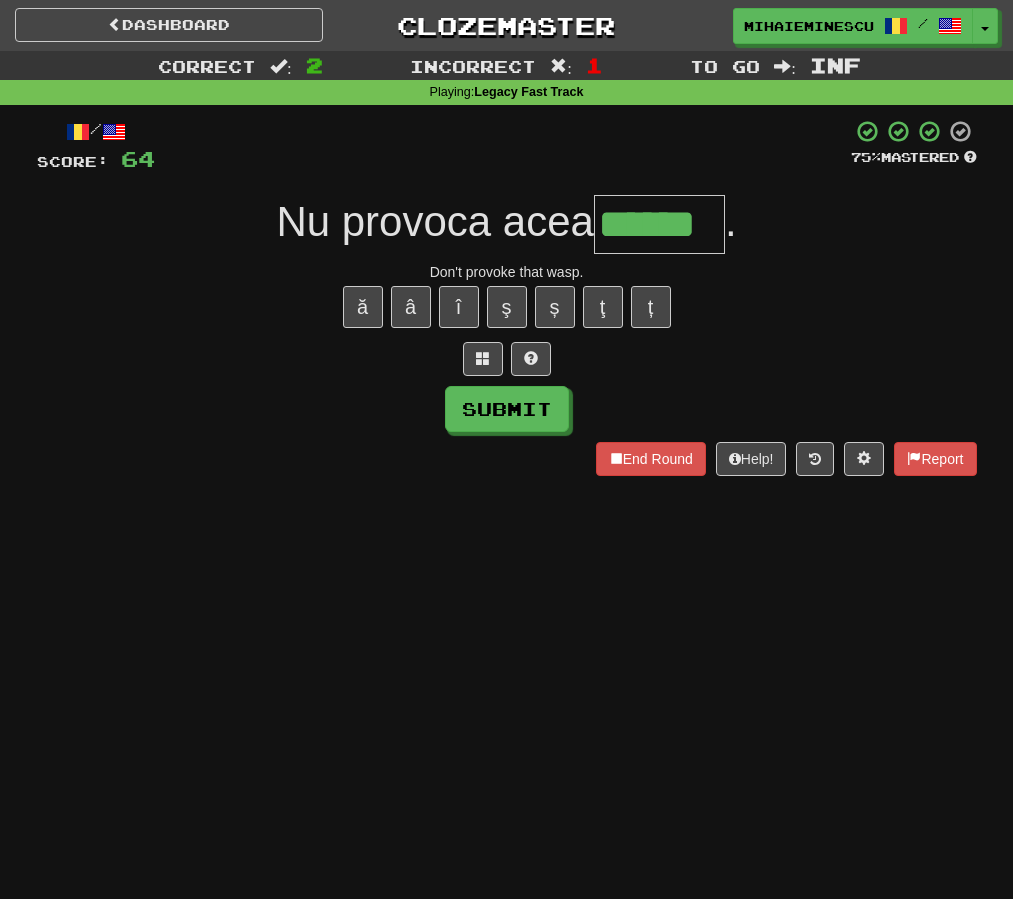 type on "******" 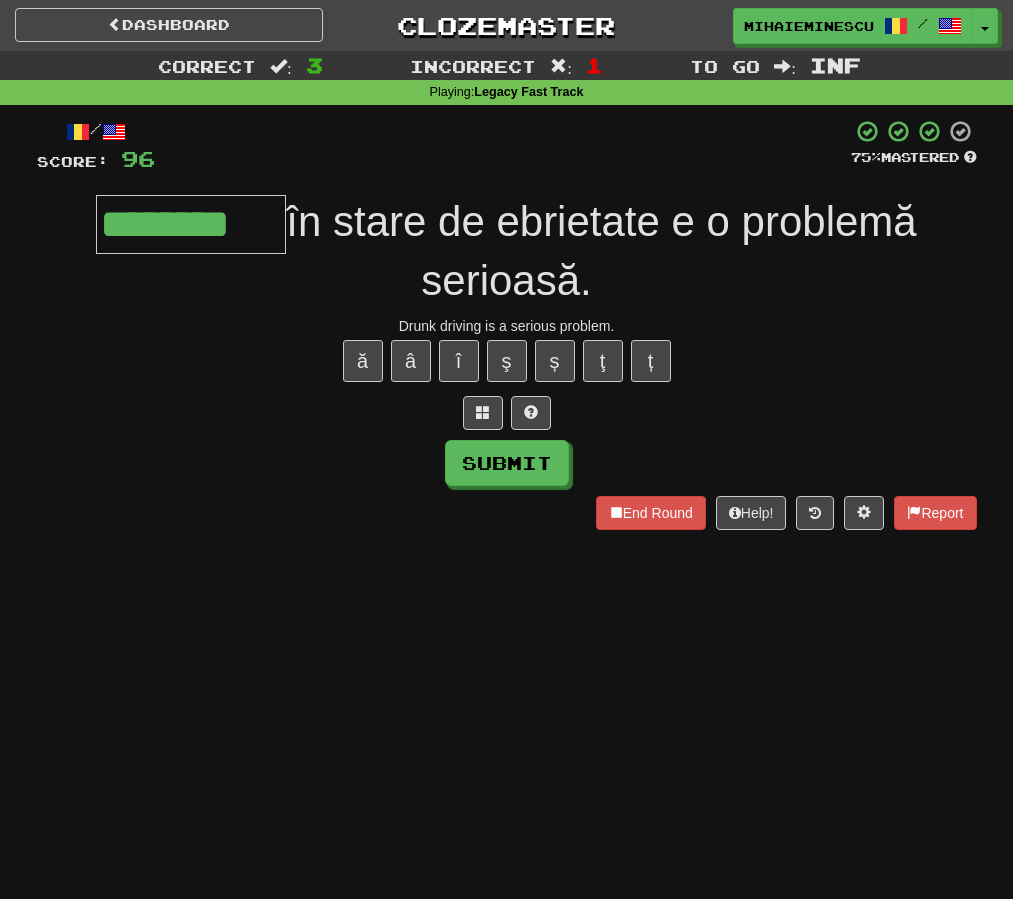 type on "********" 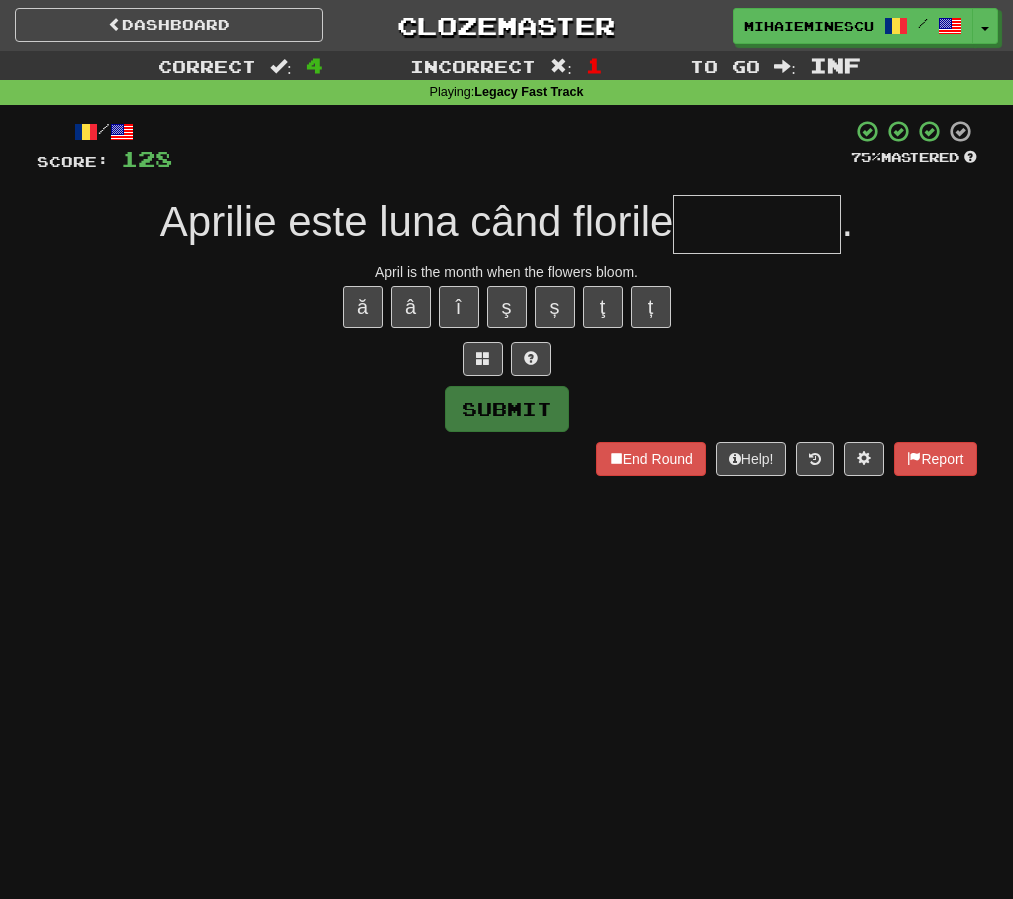 type on "*" 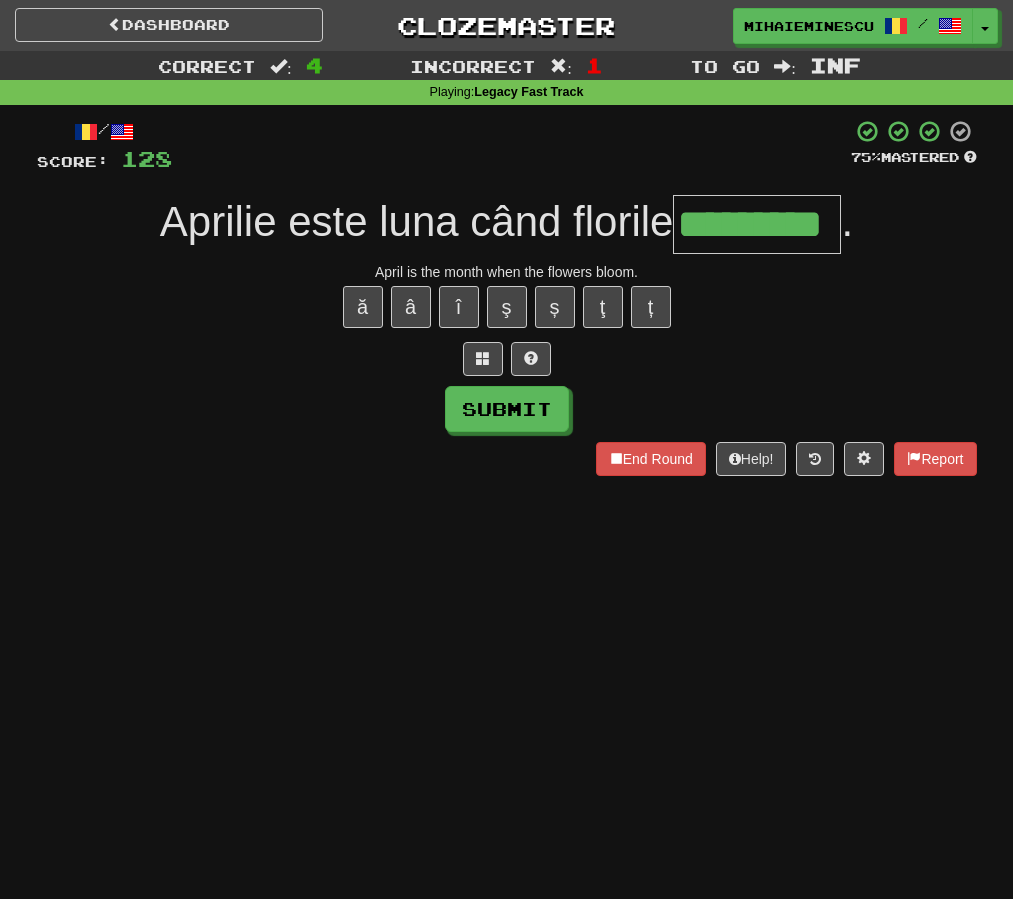 type on "*********" 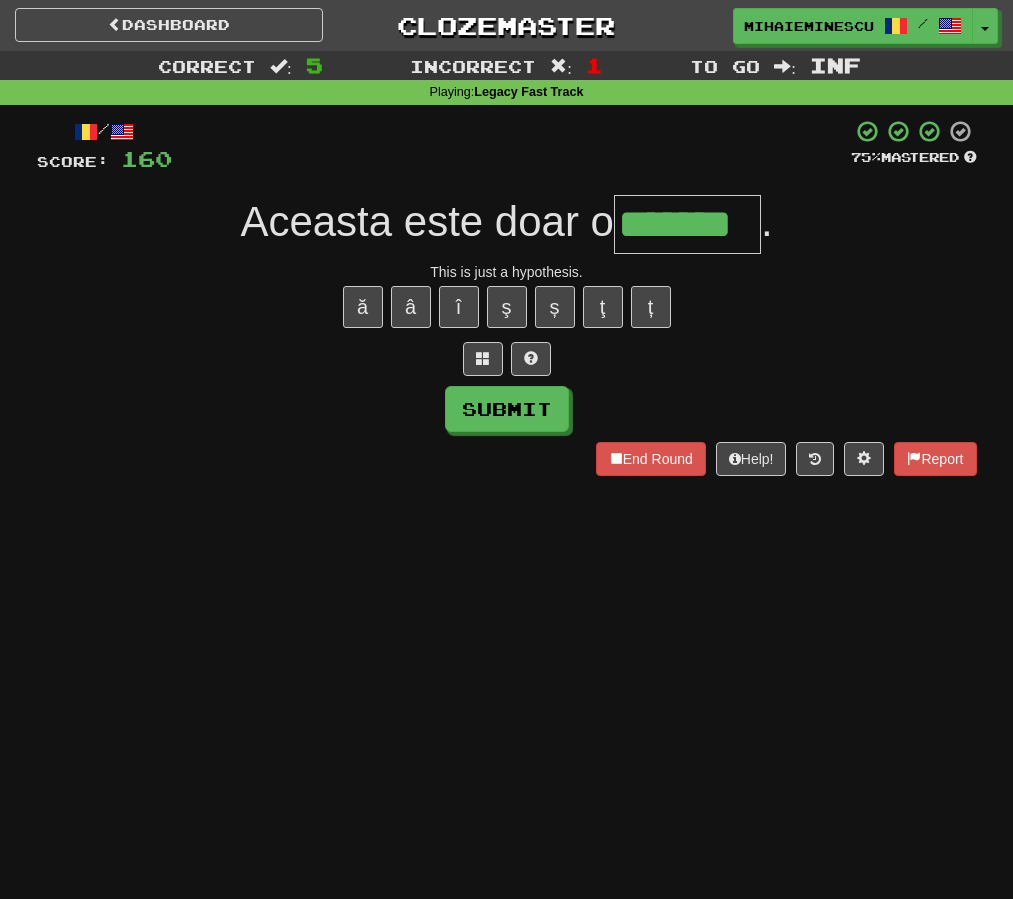 type on "*******" 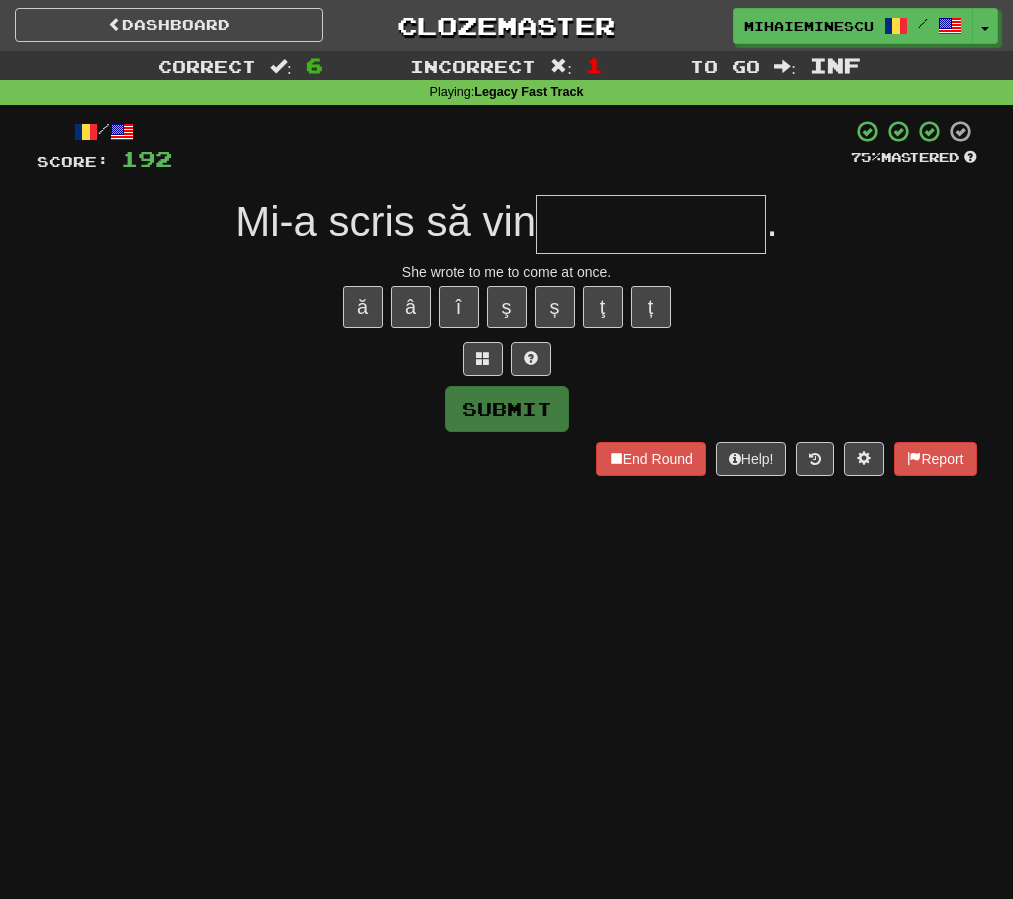 type on "*" 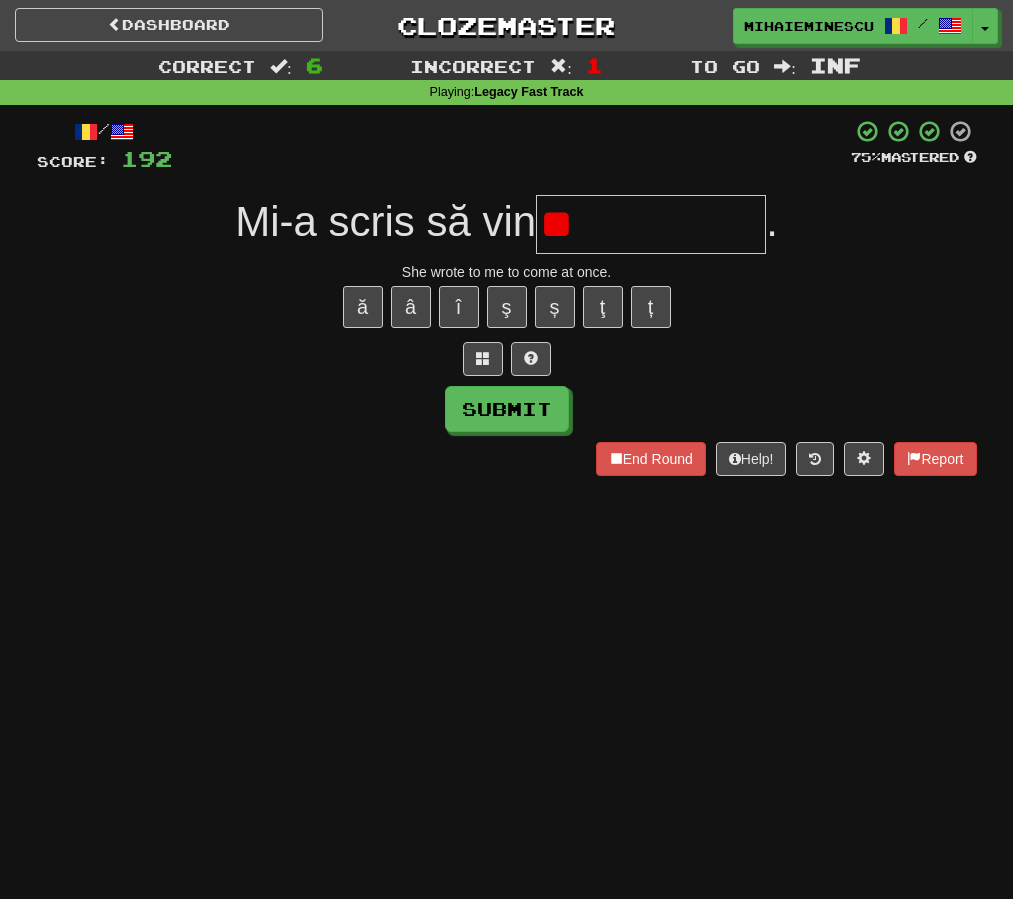 type on "*" 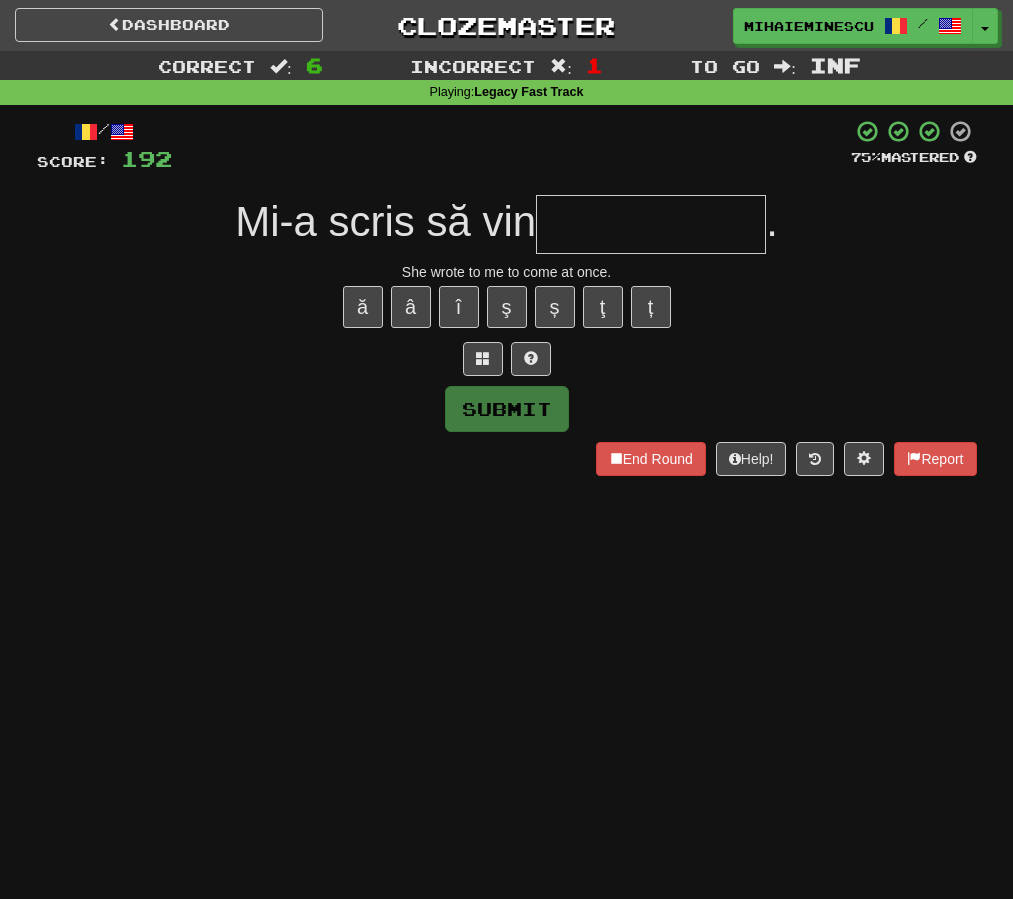 type on "*" 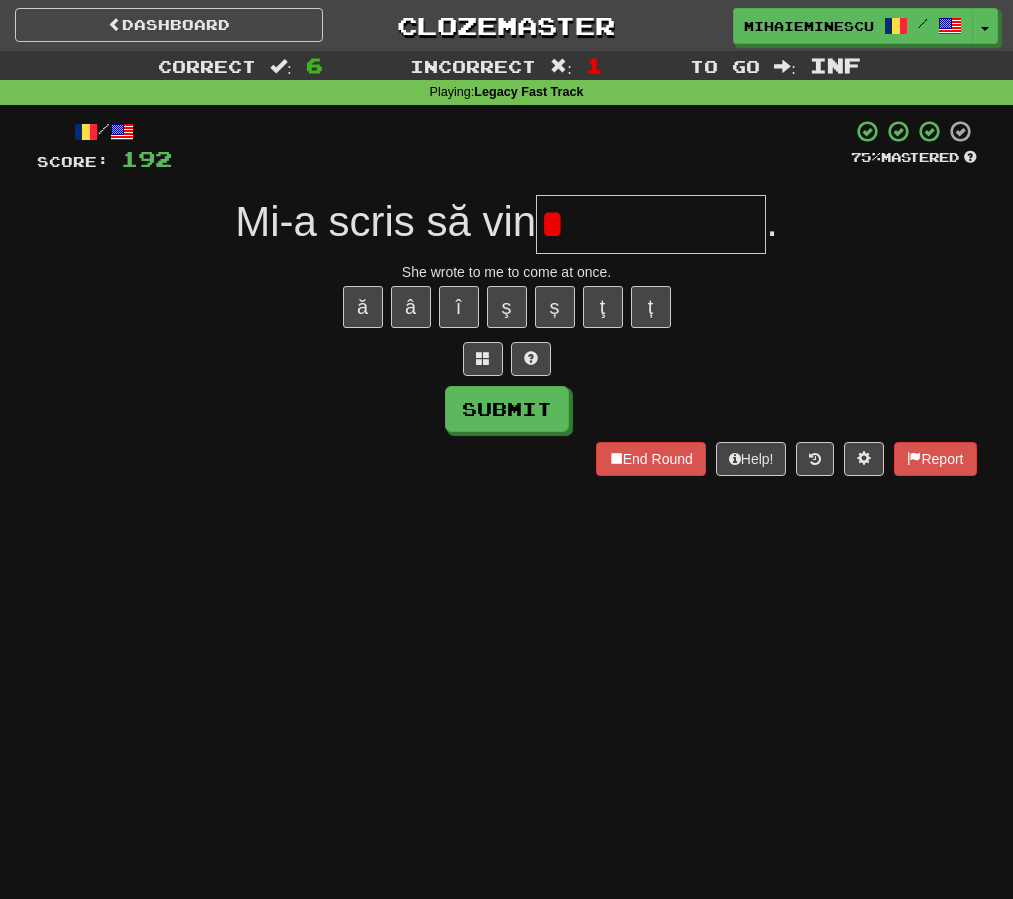 type on "*" 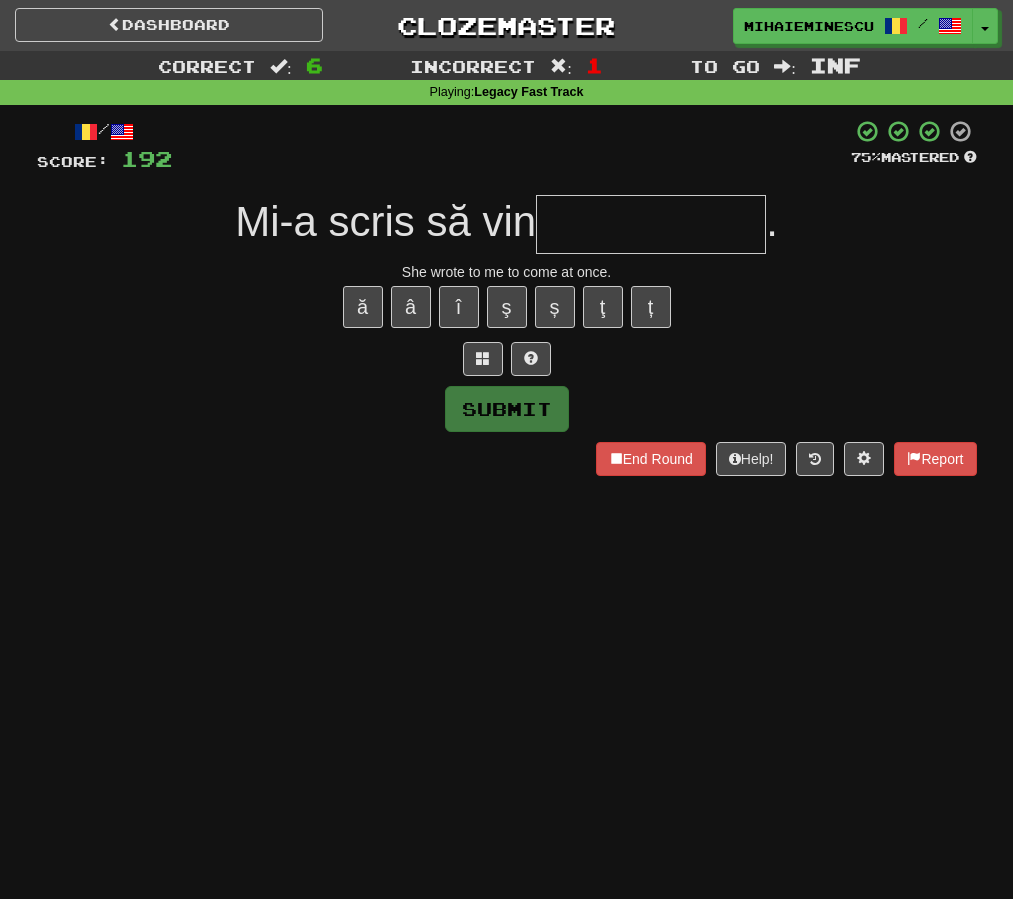 type on "*" 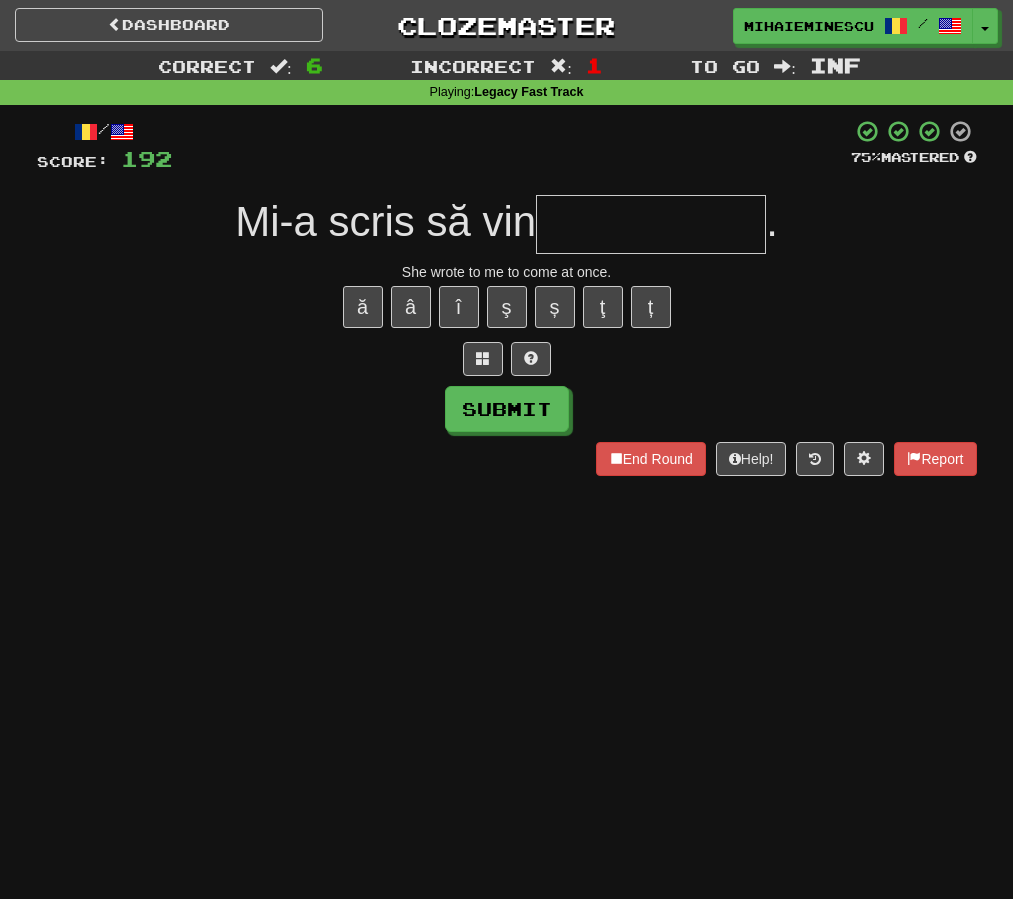 type on "*" 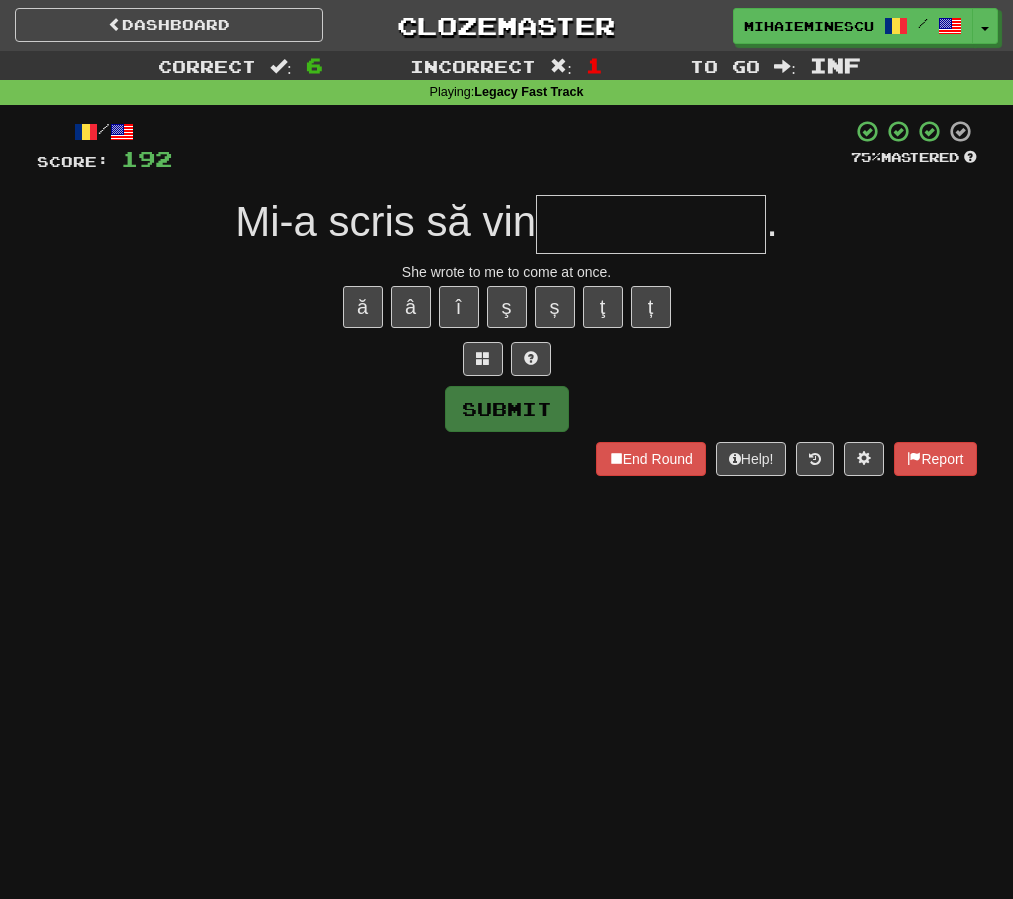 type on "*" 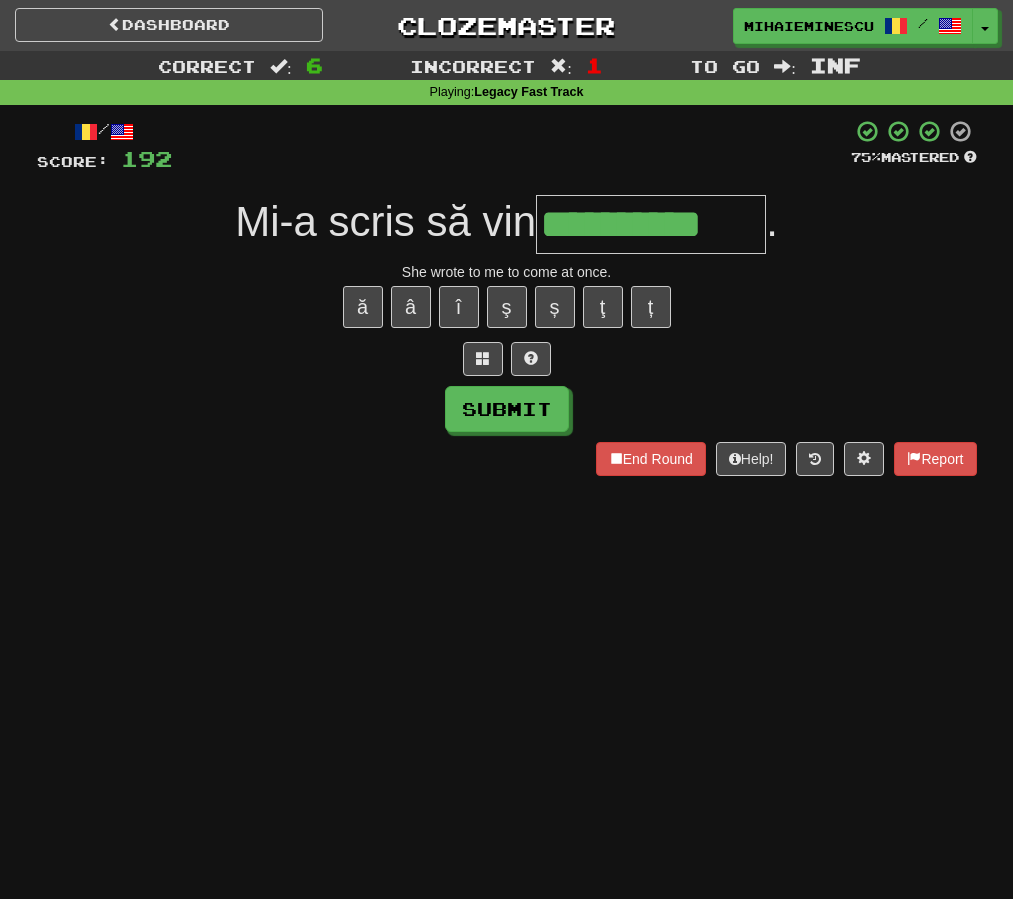 type on "**********" 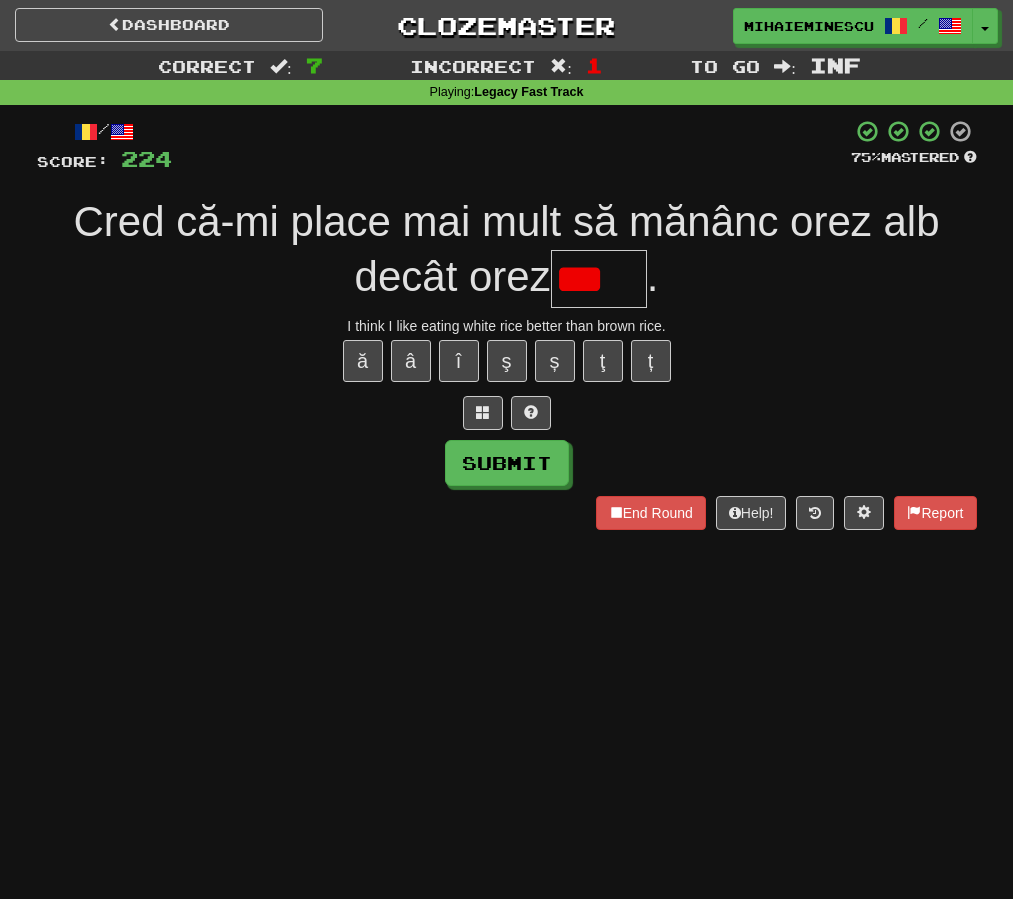 scroll, scrollTop: 0, scrollLeft: 0, axis: both 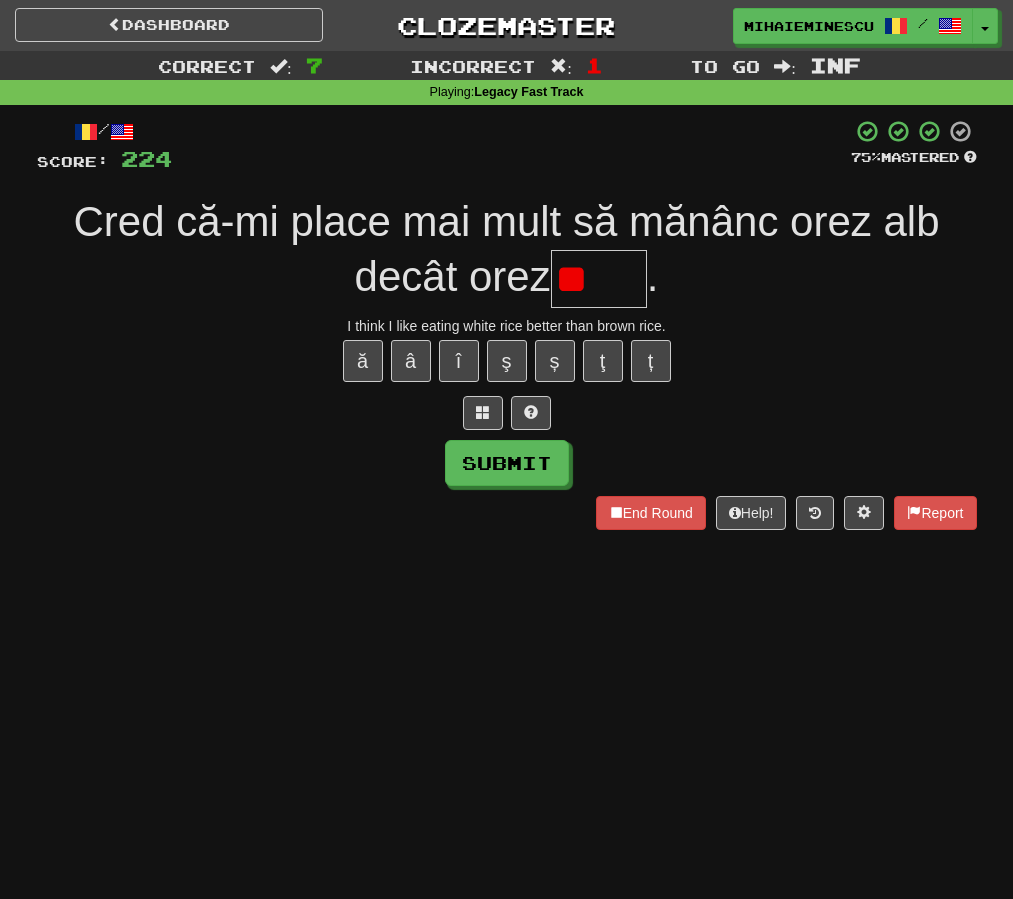 type on "*" 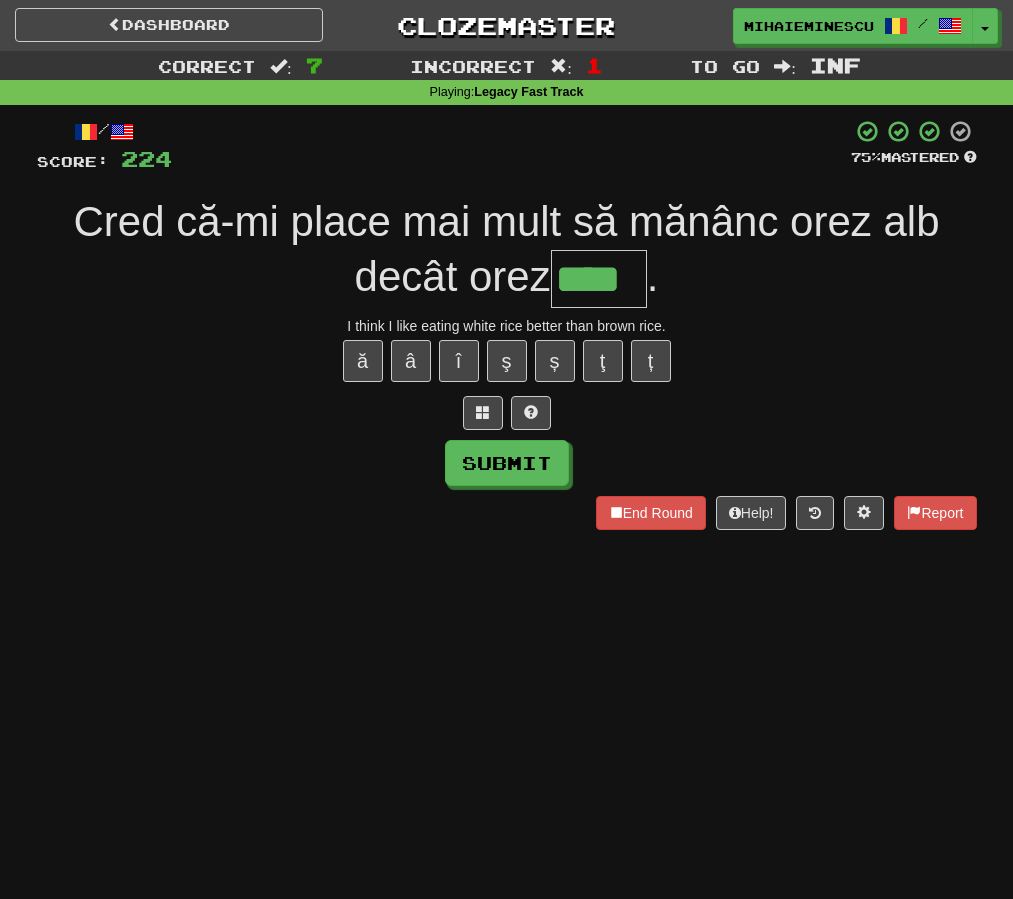 type on "****" 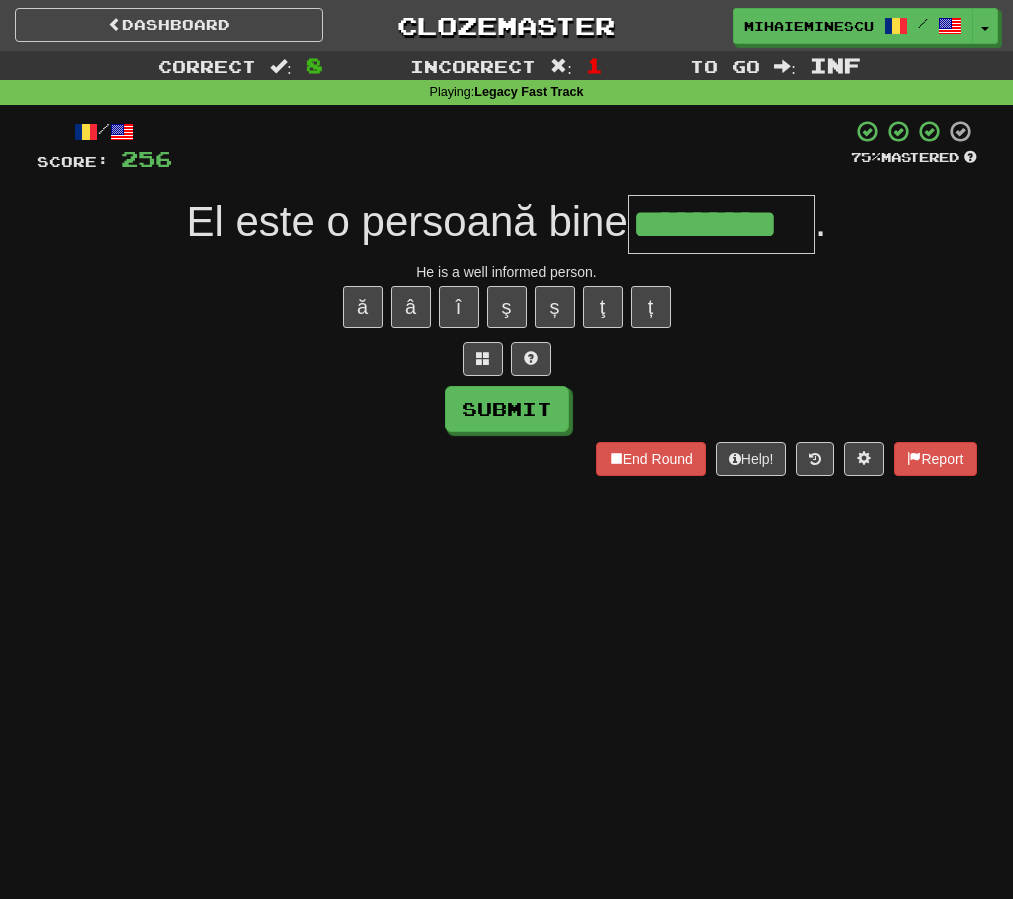 type on "*********" 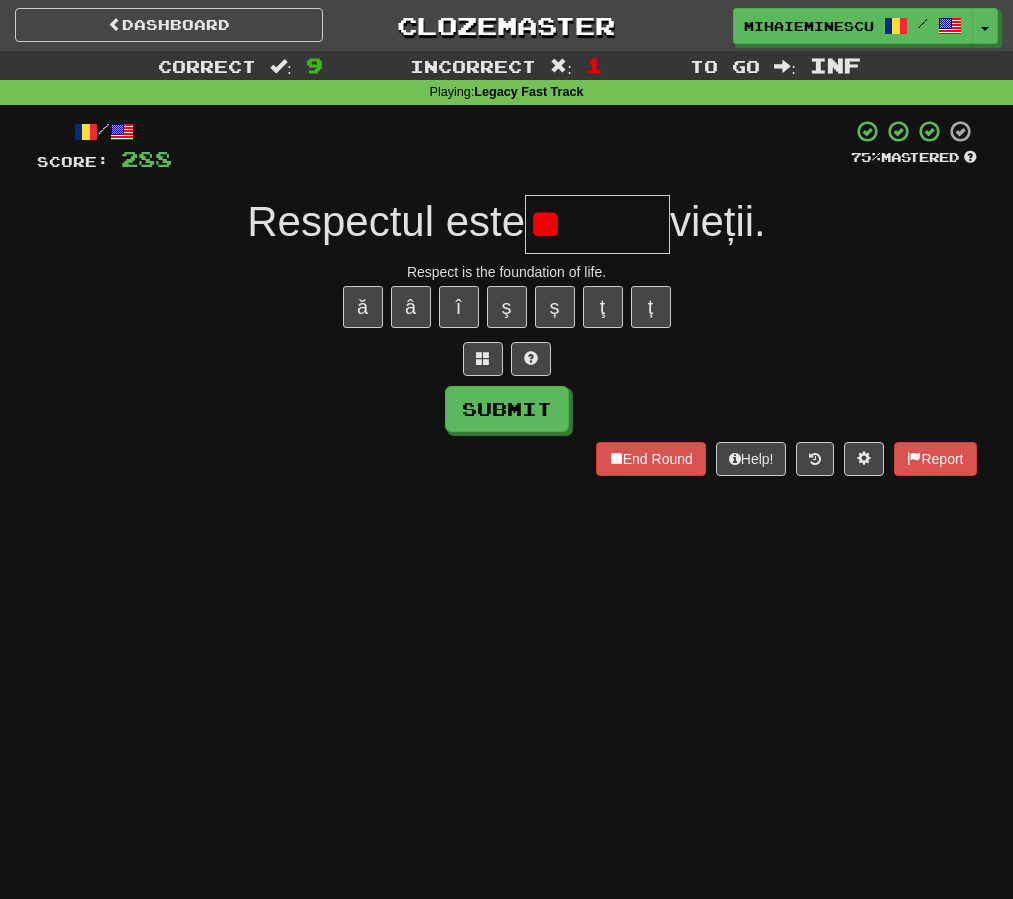 type on "*" 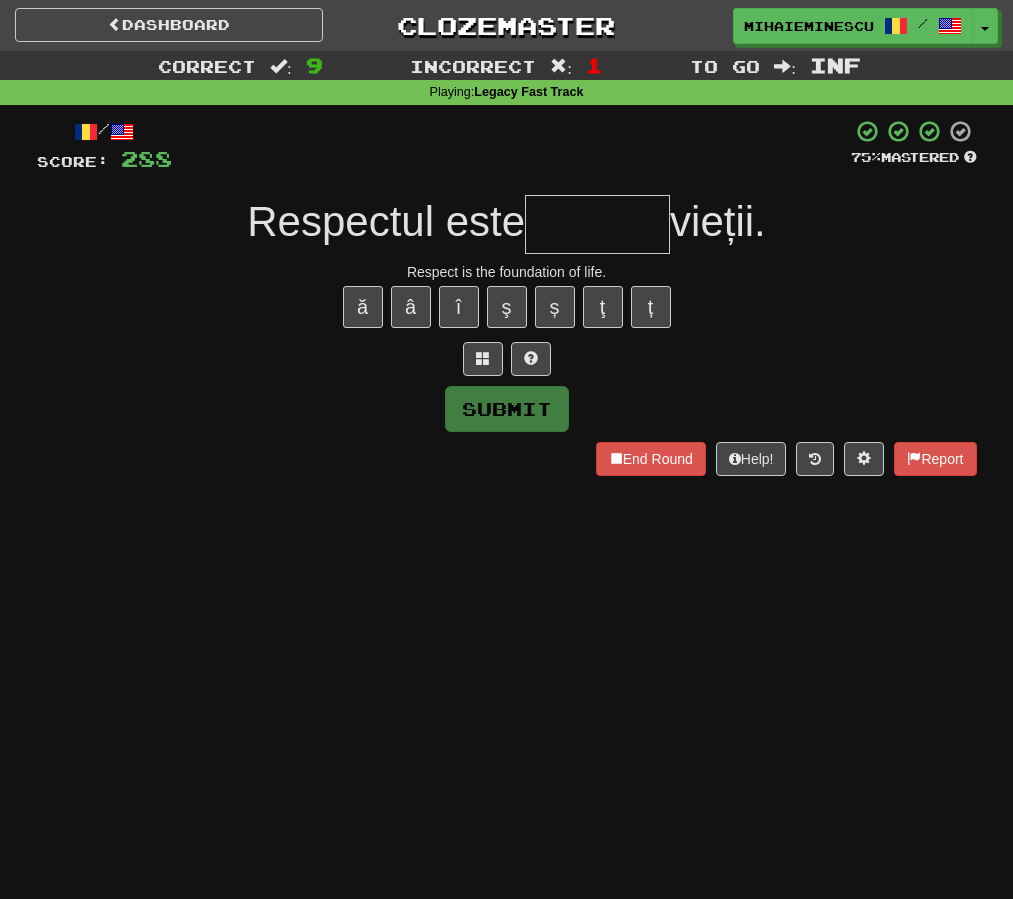 type on "*" 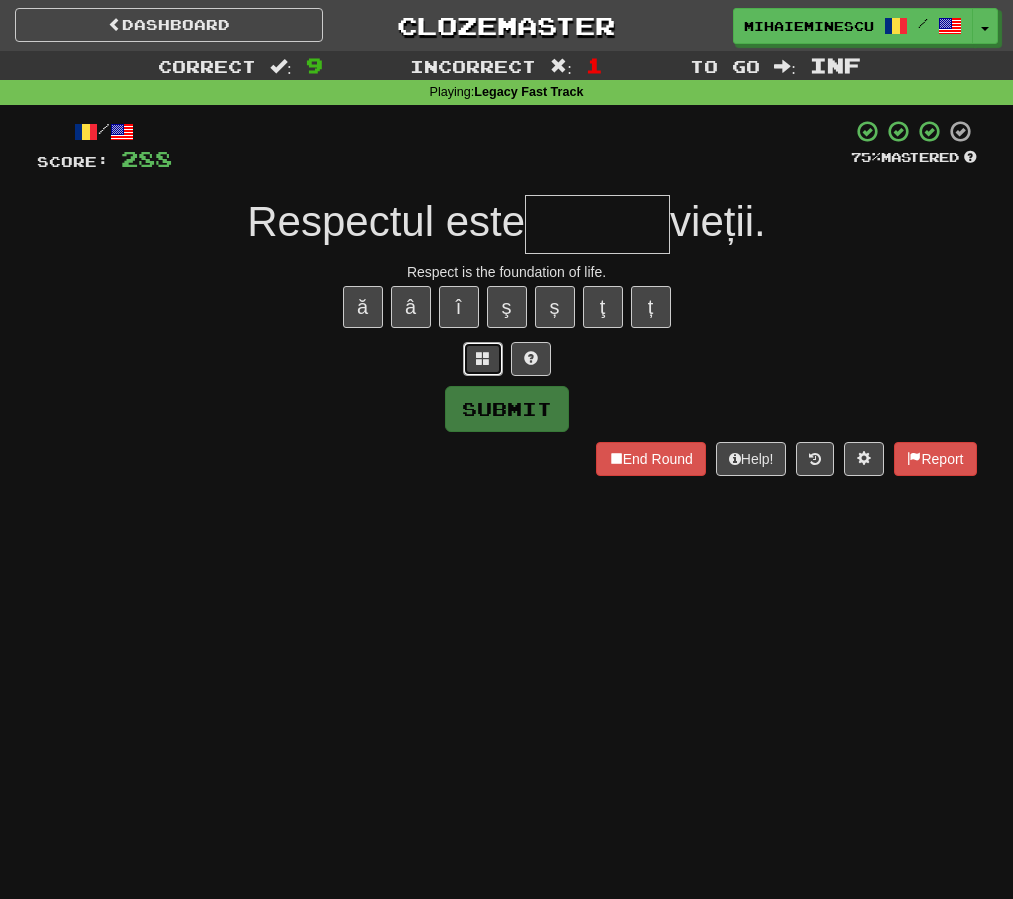 click at bounding box center [483, 358] 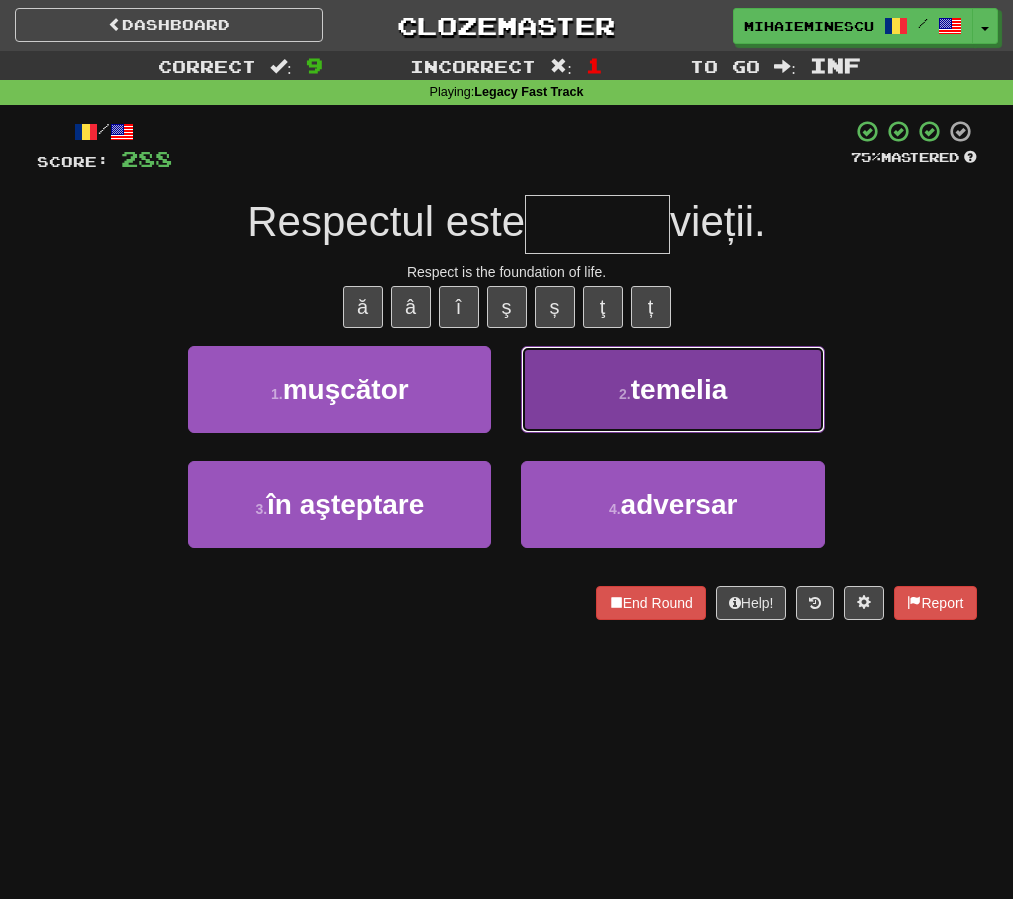 click on "2 ." at bounding box center (625, 394) 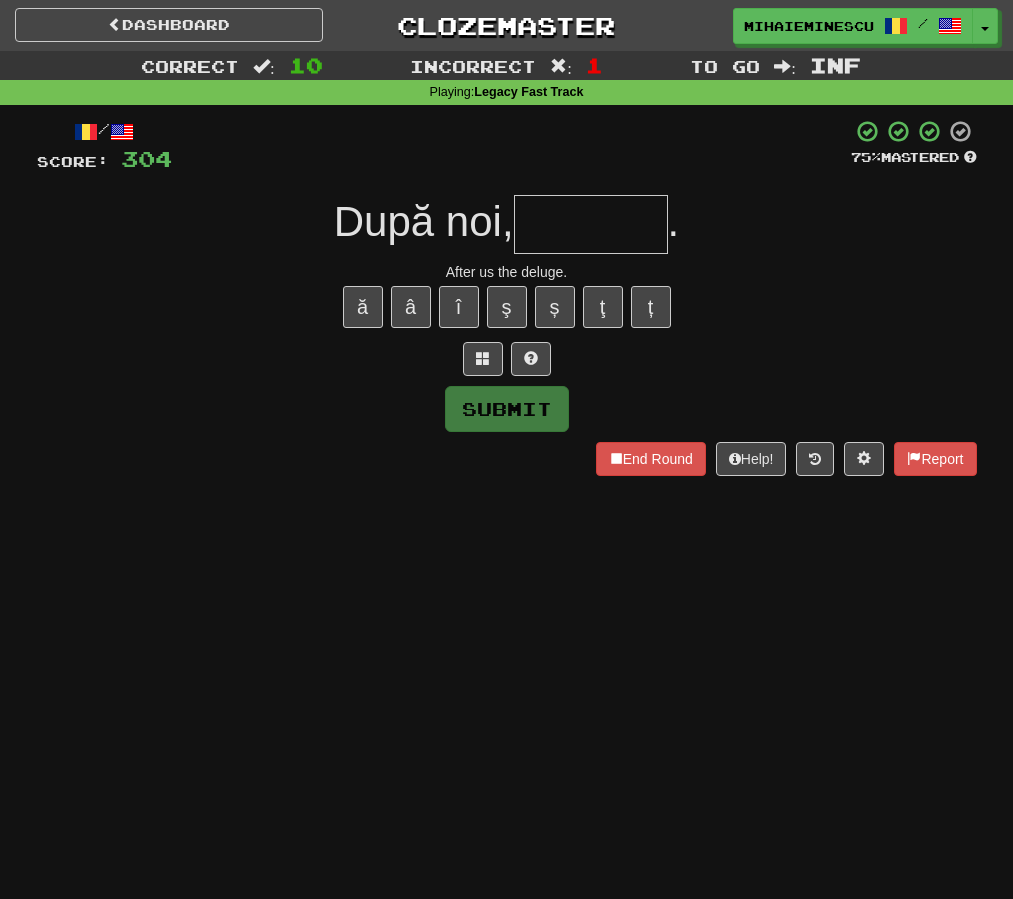 type on "*" 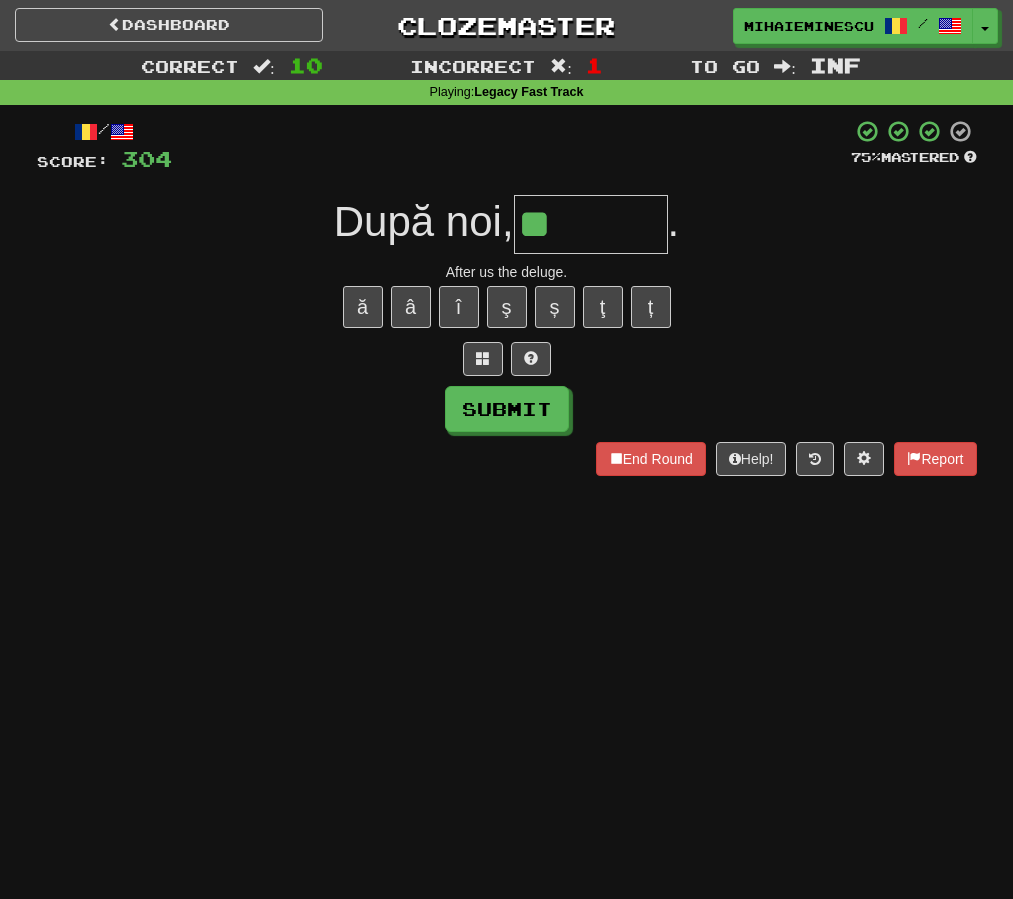 click on "**" at bounding box center [591, 224] 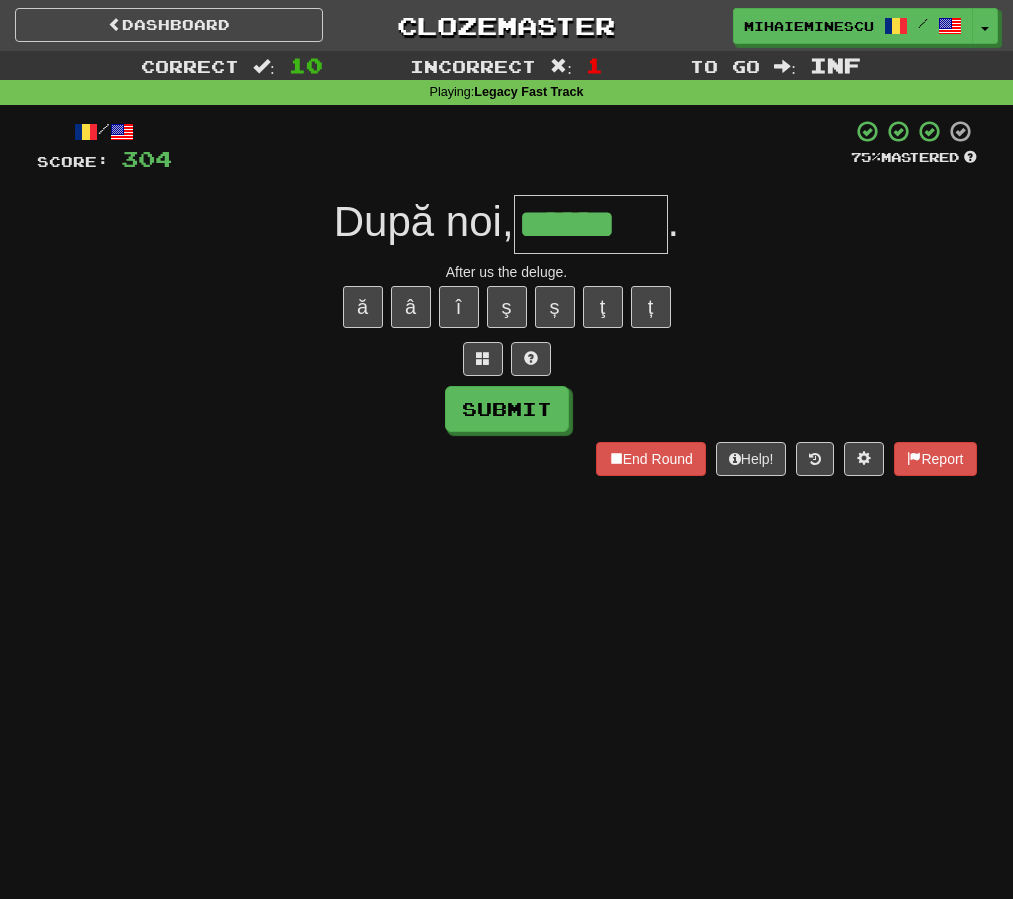 scroll, scrollTop: 0, scrollLeft: 0, axis: both 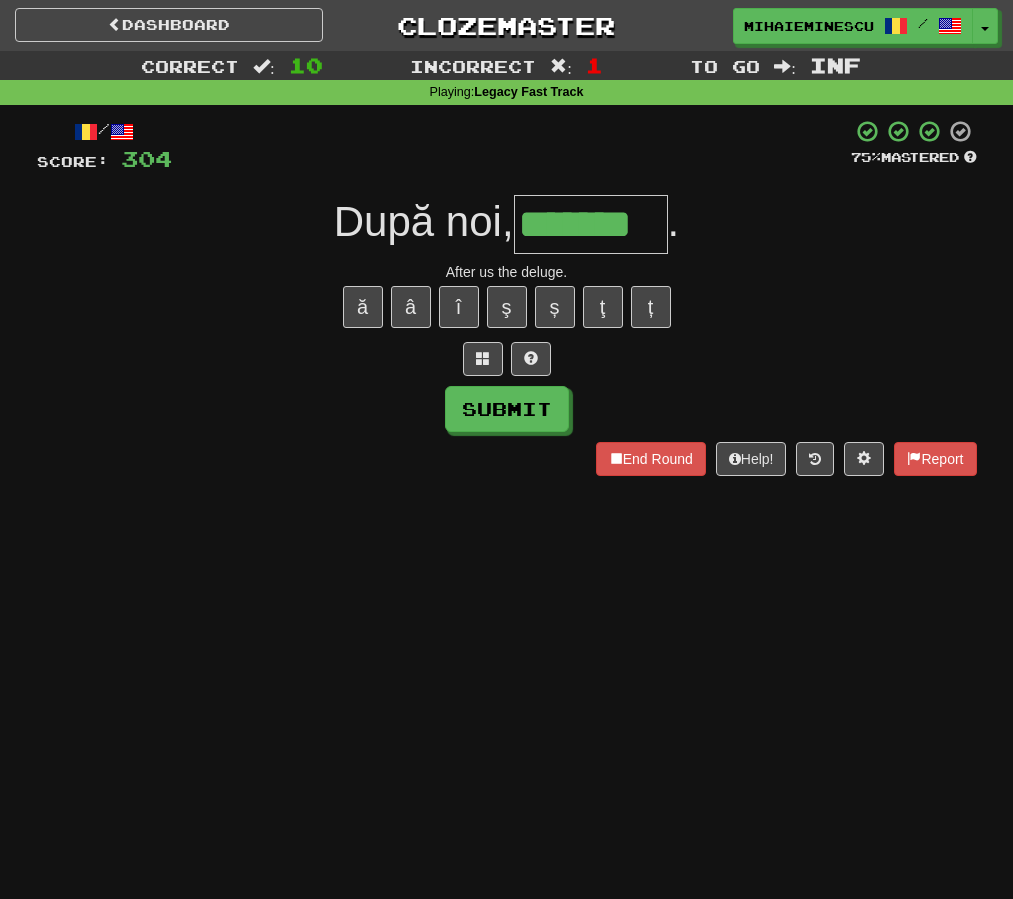 type on "*******" 